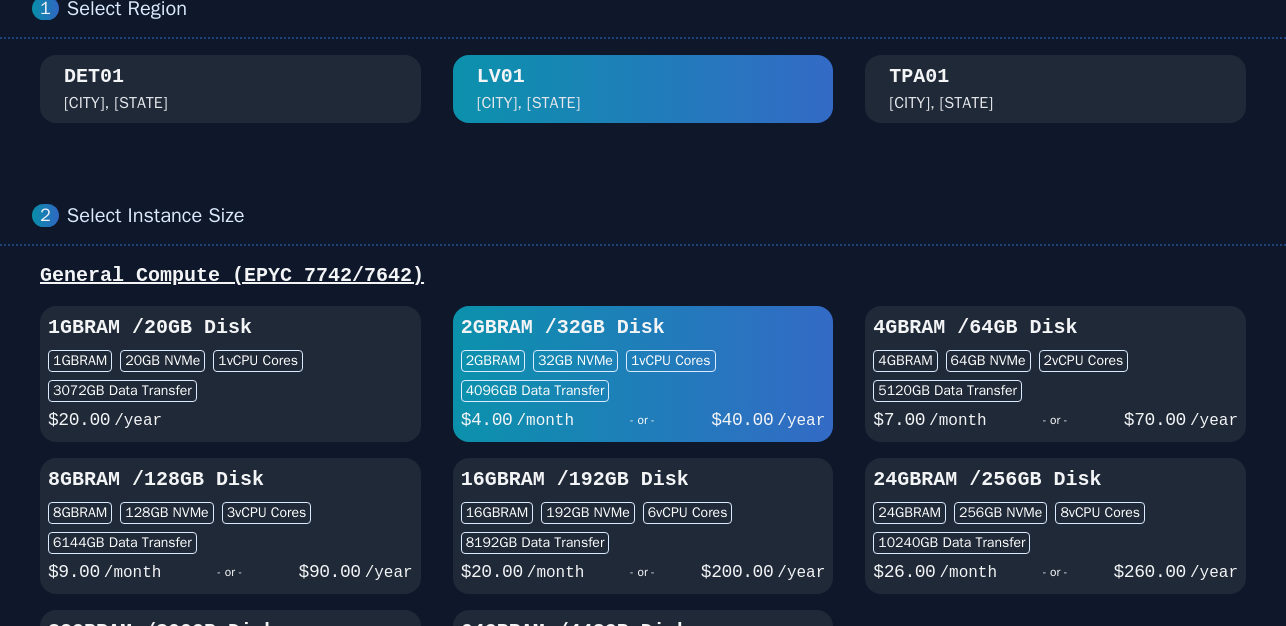 scroll, scrollTop: 0, scrollLeft: 0, axis: both 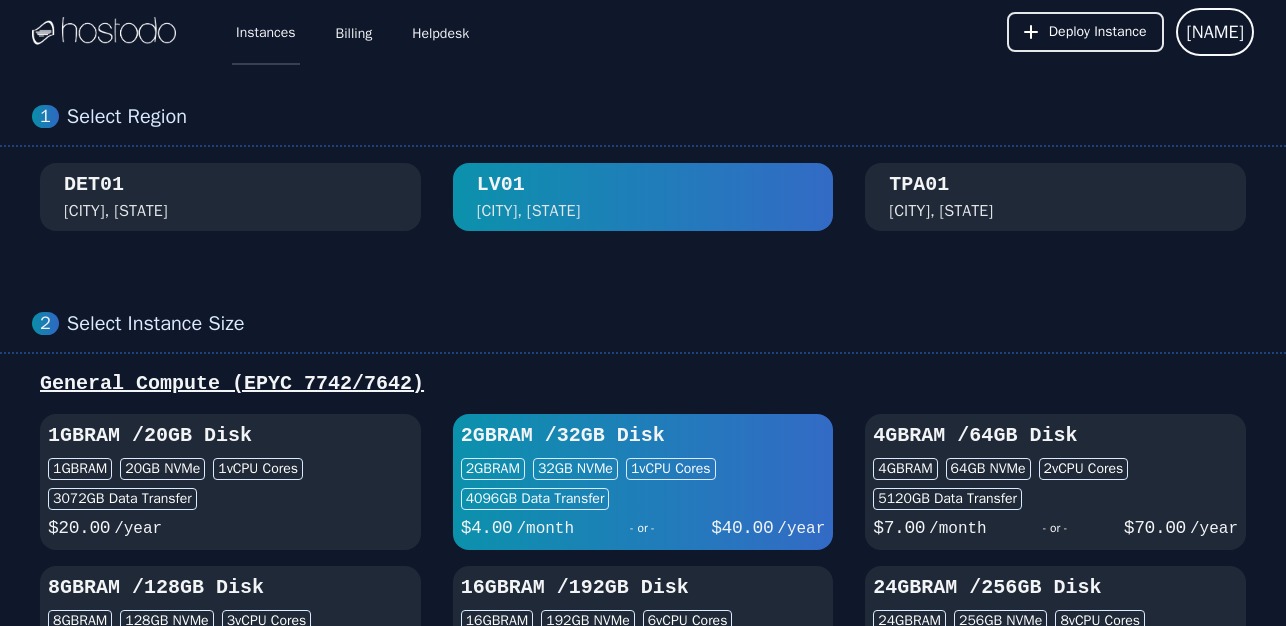 click on "Instances" at bounding box center [266, 32] 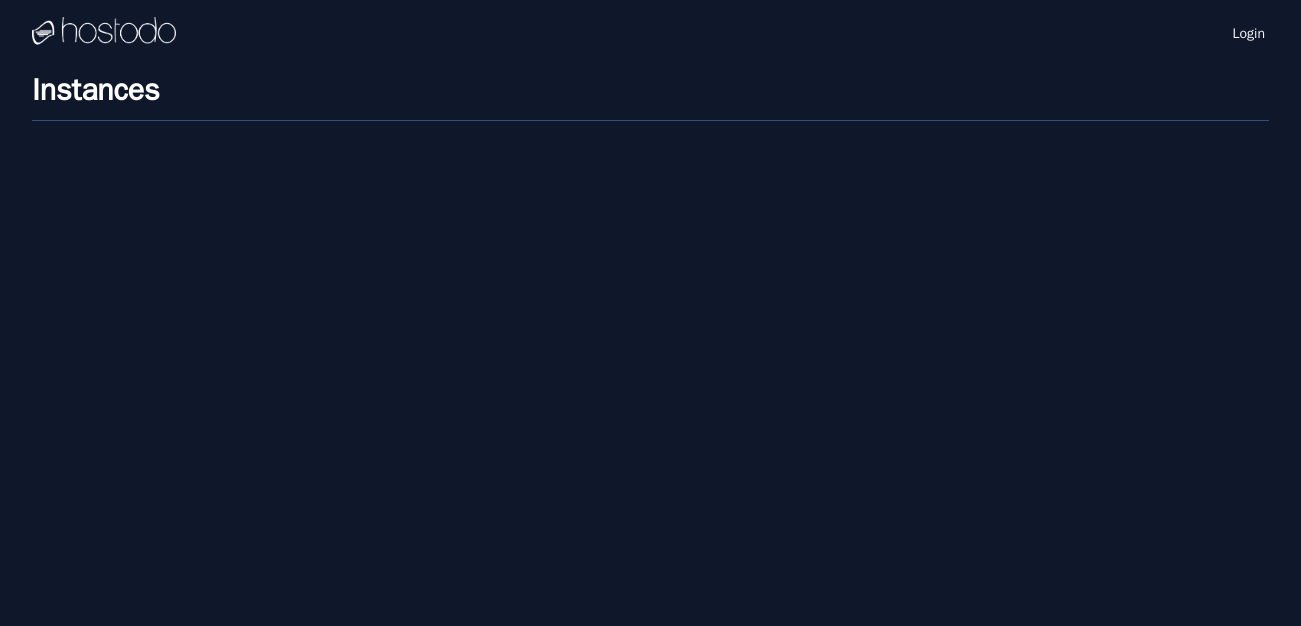 scroll, scrollTop: 0, scrollLeft: 0, axis: both 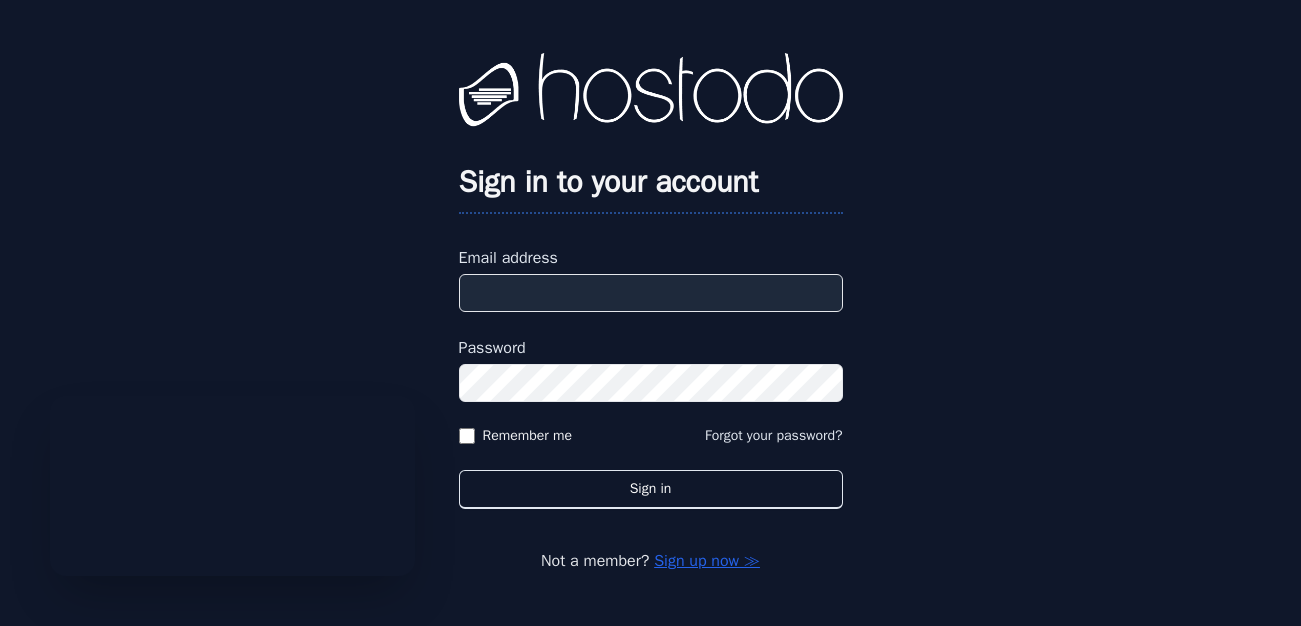 click on "Email address" at bounding box center [651, 293] 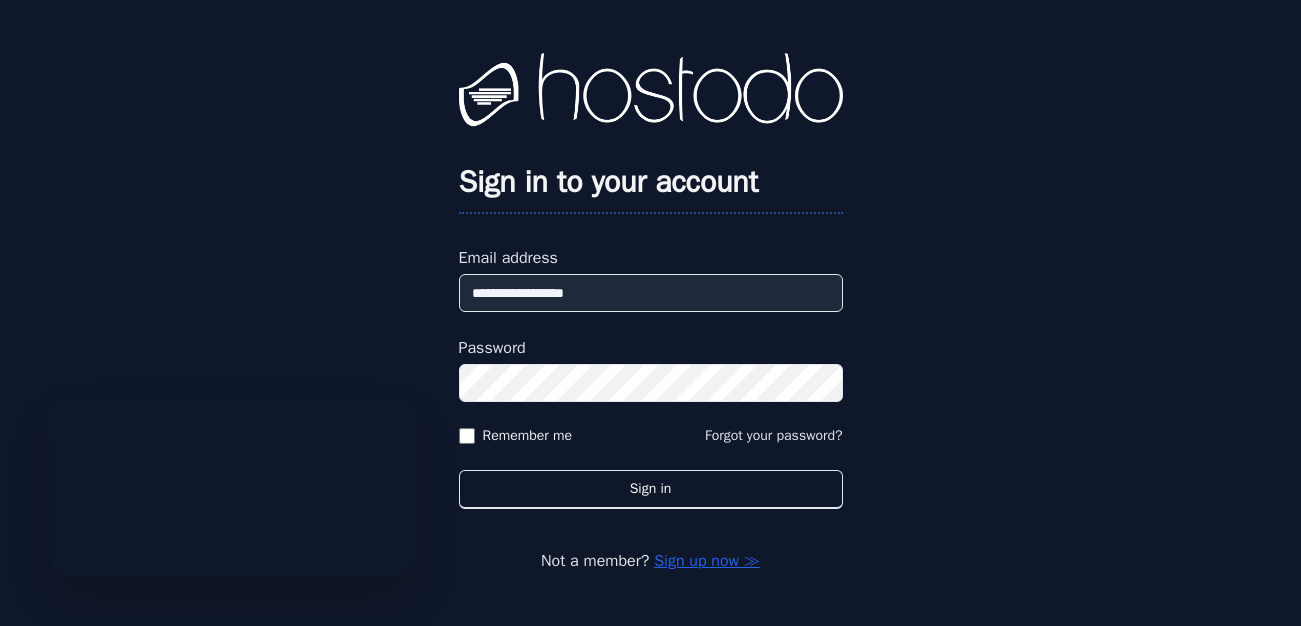 type 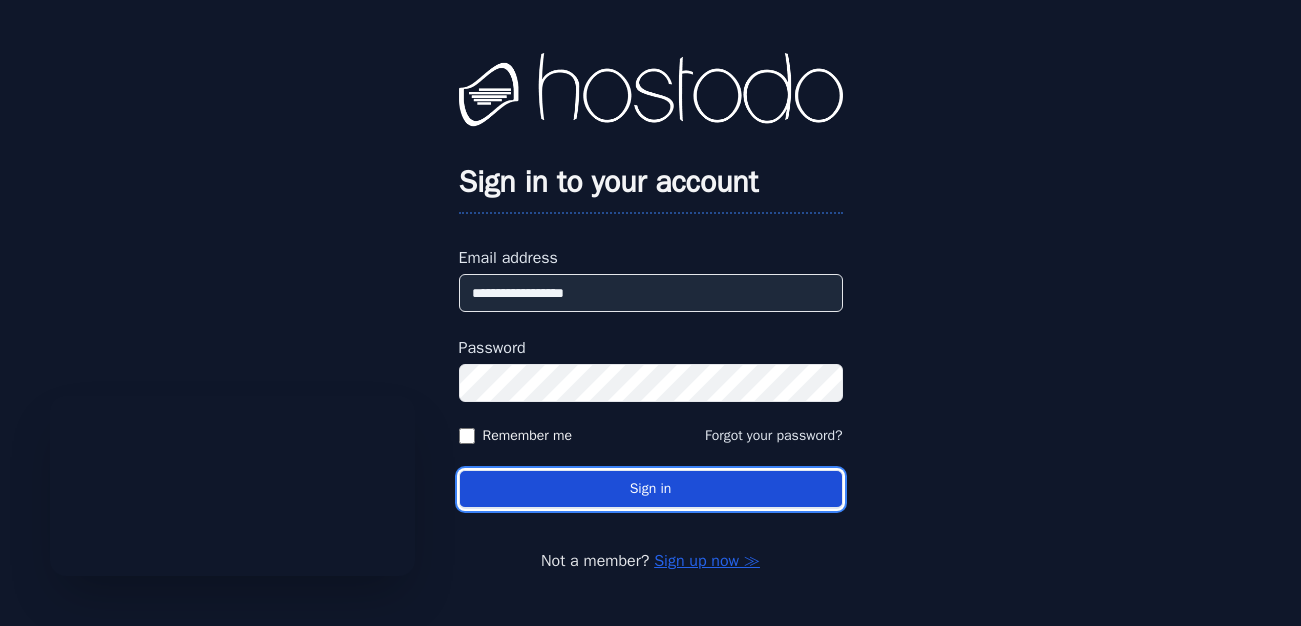 click on "Sign in" at bounding box center [651, 489] 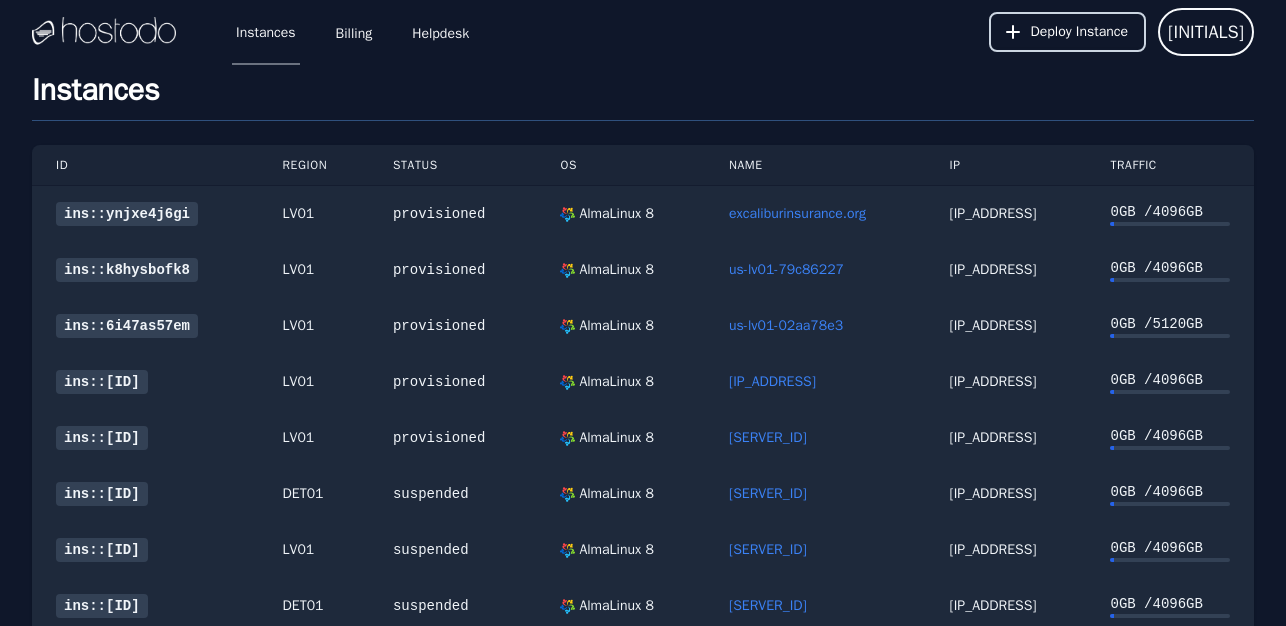 click on "Deploy Instance" at bounding box center [1080, 32] 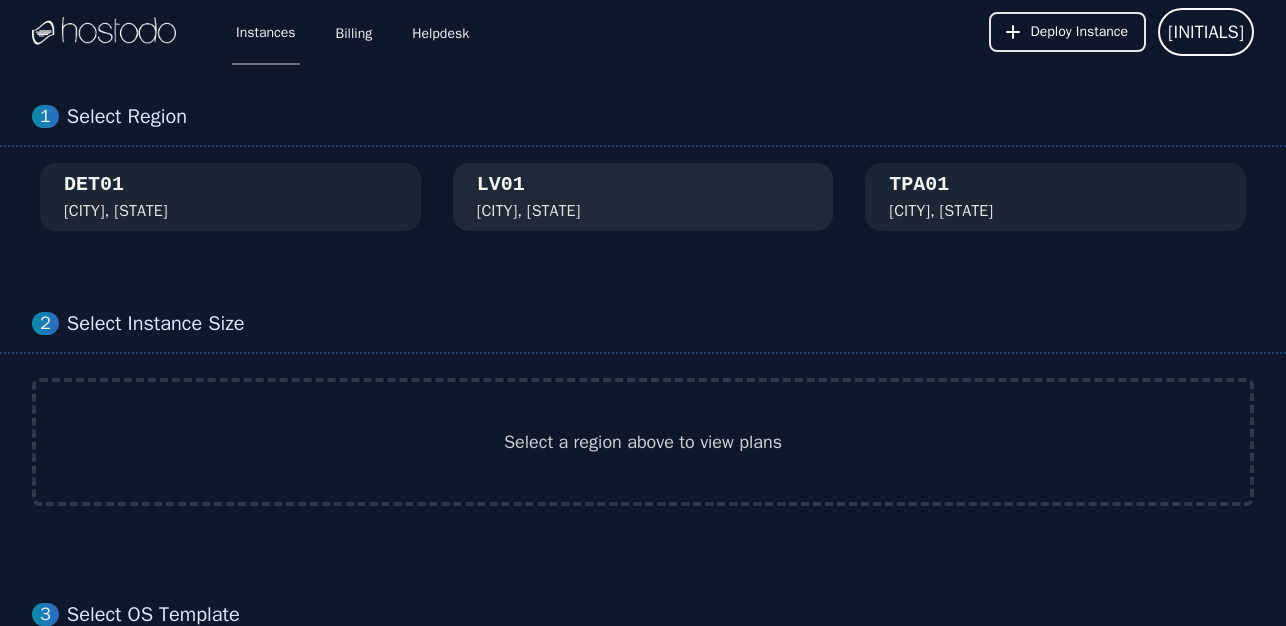 click on "Las Vegas, NV" at bounding box center (529, 211) 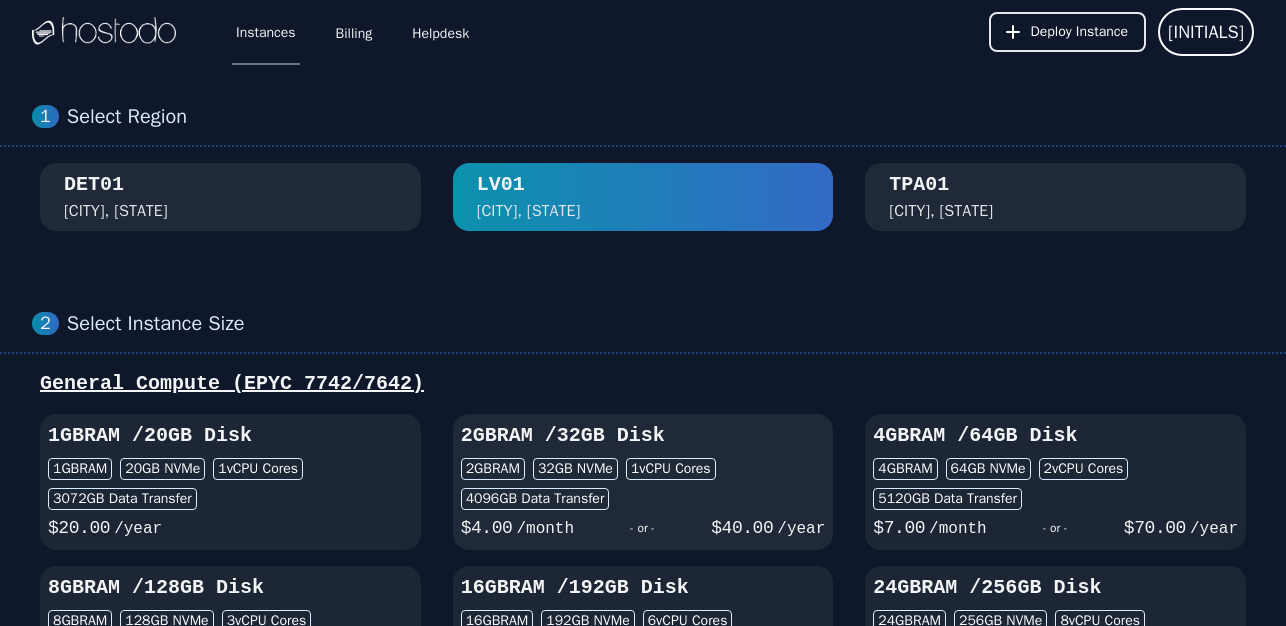 click on "- or -" at bounding box center [642, 528] 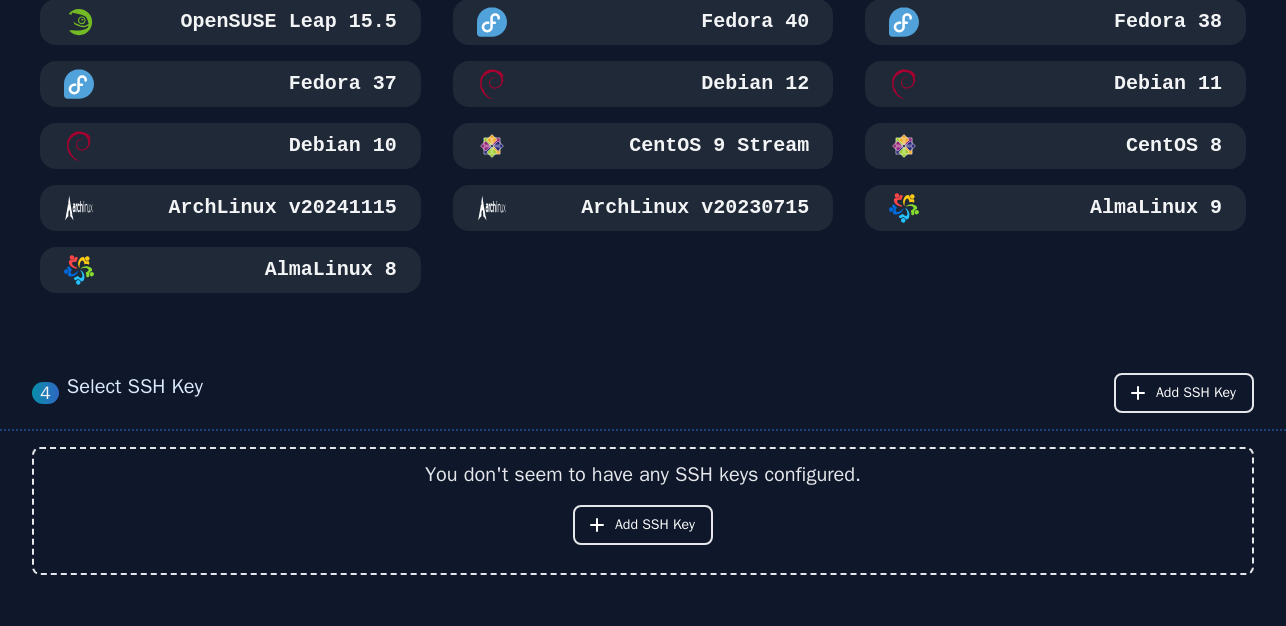 scroll, scrollTop: 1120, scrollLeft: 0, axis: vertical 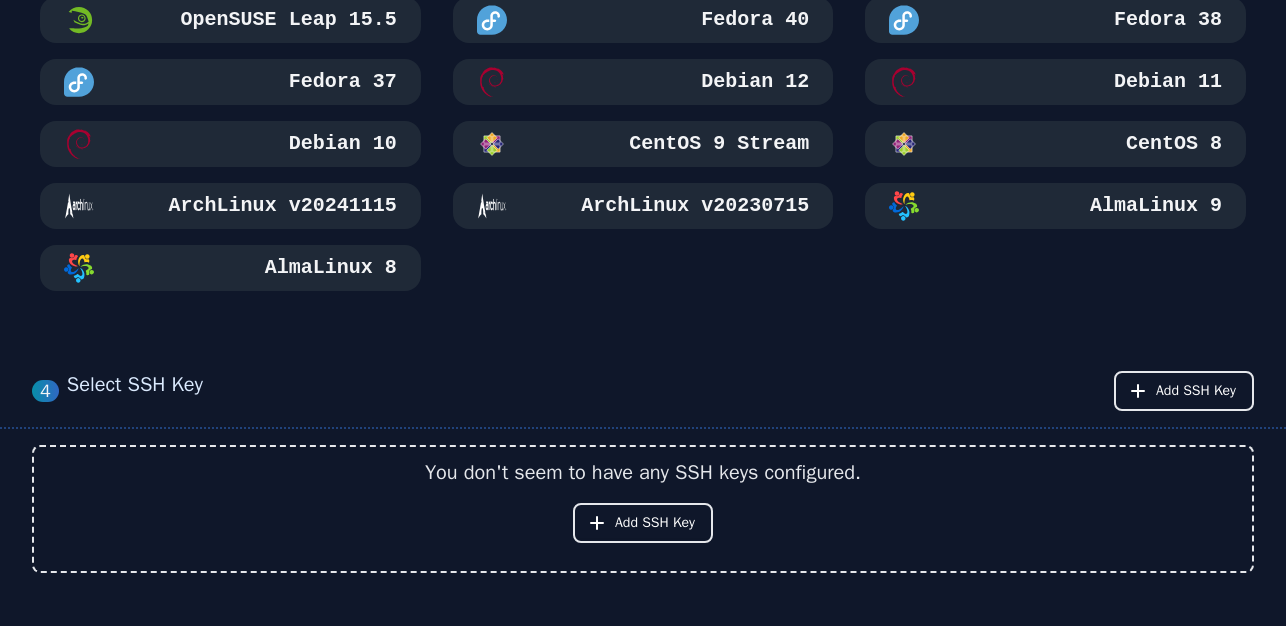 click on "AlmaLinux 8" at bounding box center [329, 268] 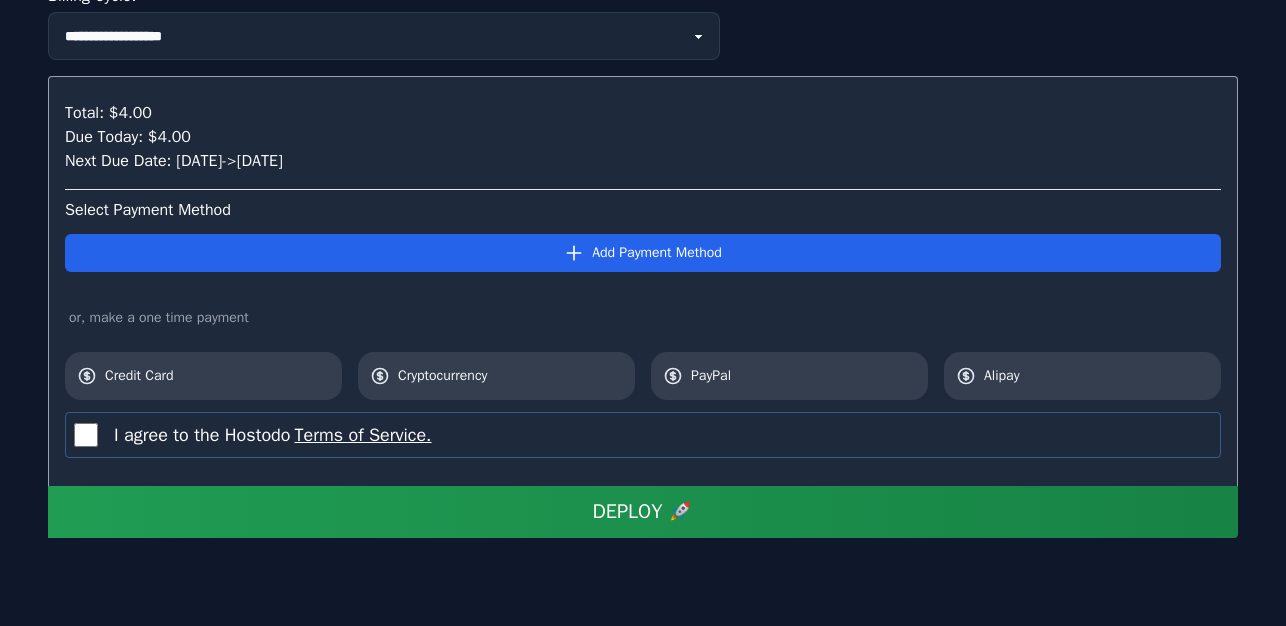 scroll, scrollTop: 2123, scrollLeft: 0, axis: vertical 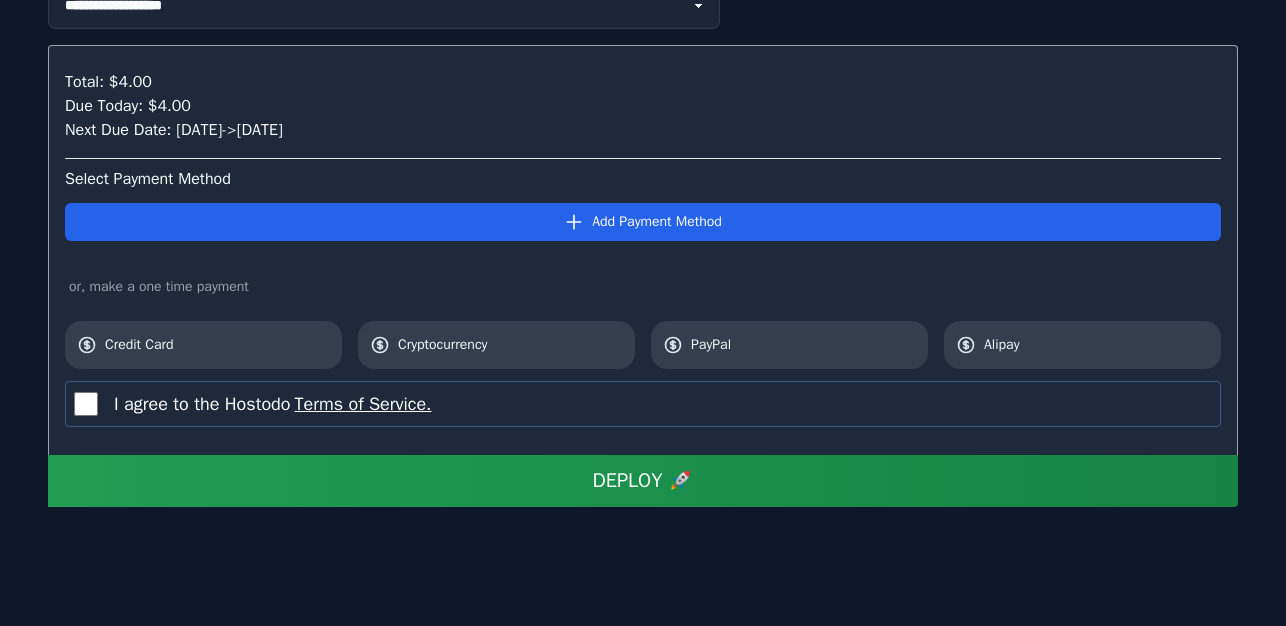 click on "**********" at bounding box center (643, 142) 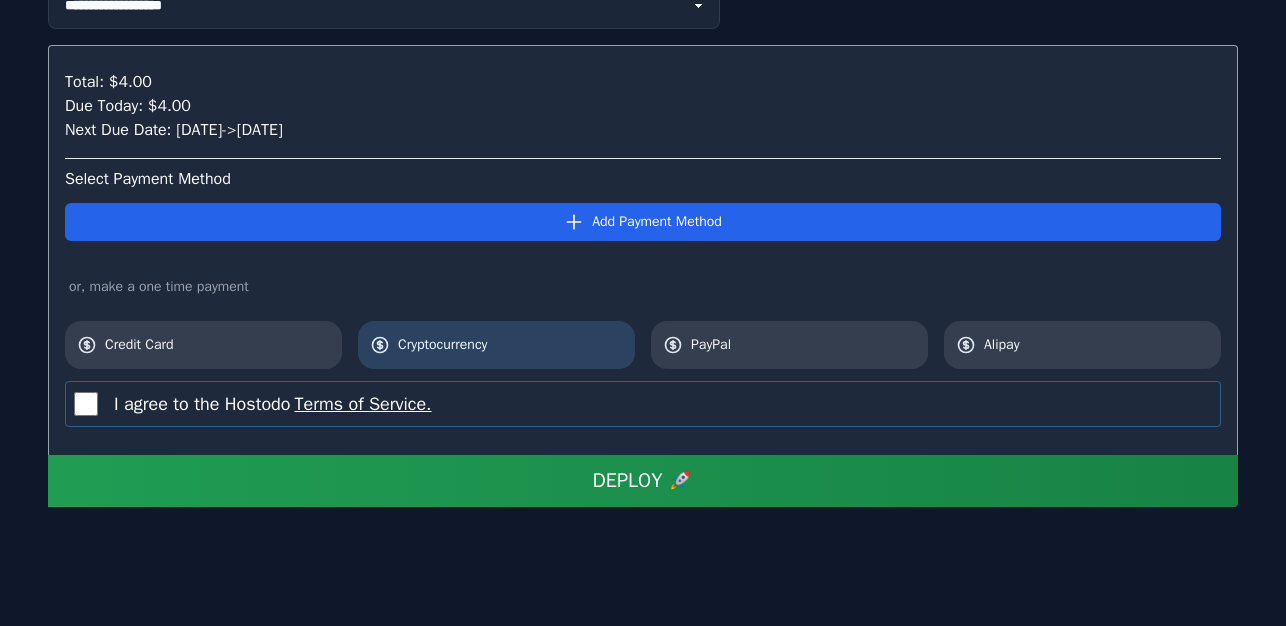 click on "Cryptocurrency" at bounding box center [496, 345] 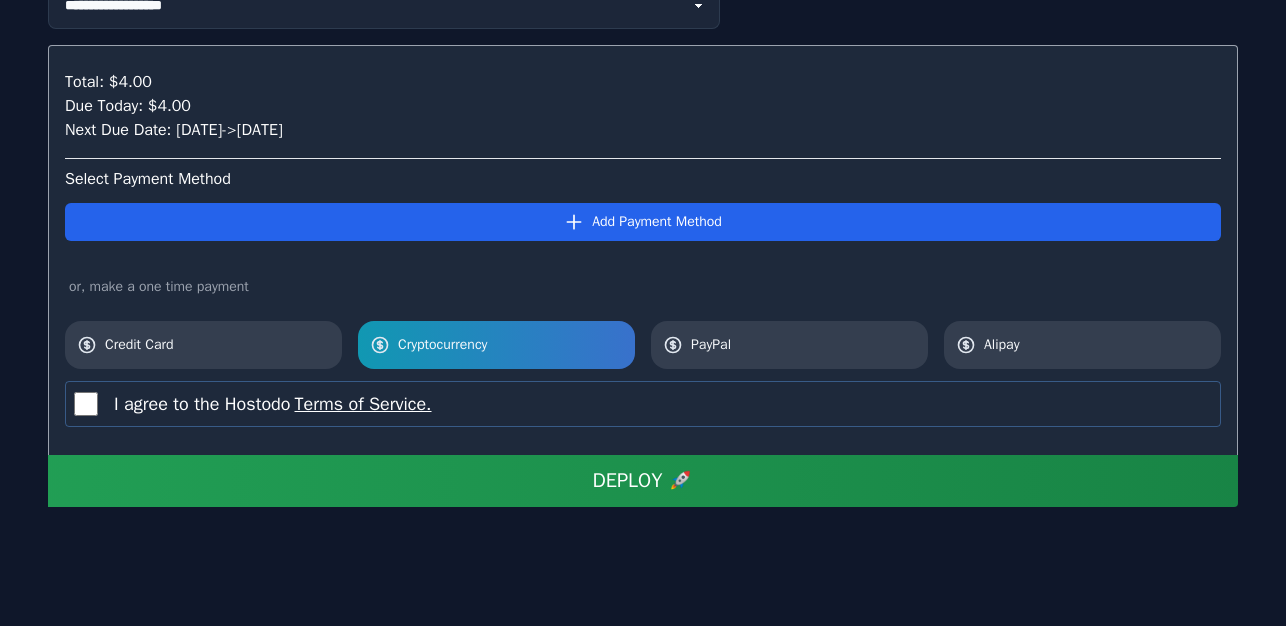 click on "DEPLOY 🚀" at bounding box center (643, 481) 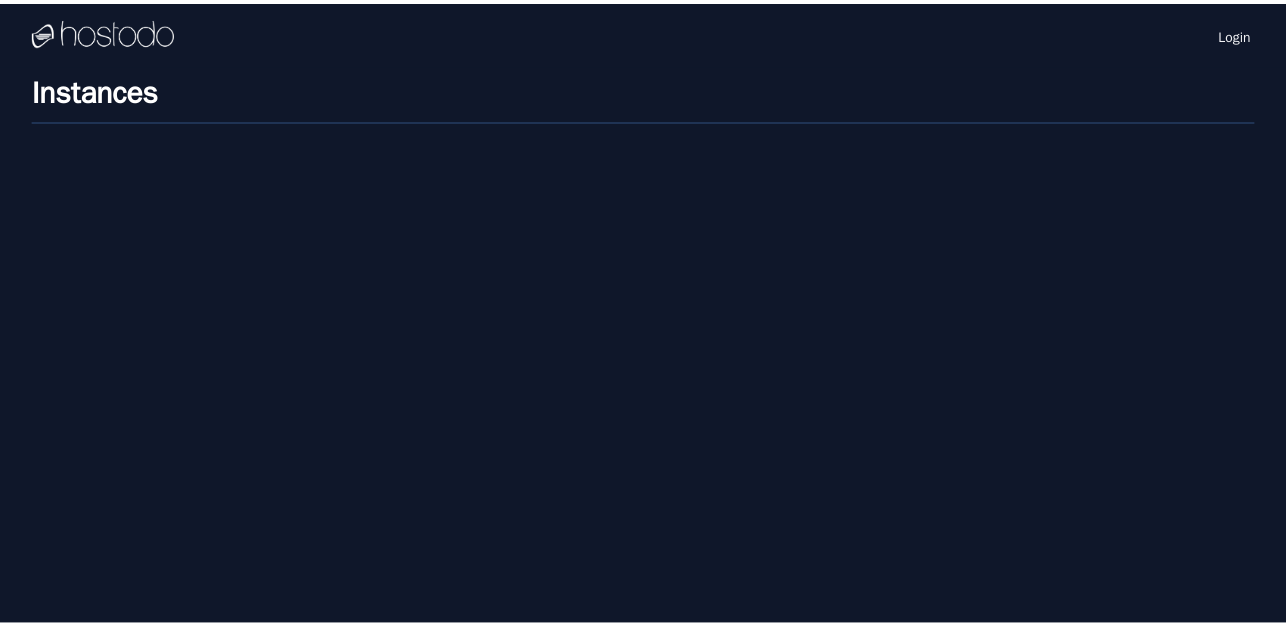 scroll, scrollTop: 0, scrollLeft: 0, axis: both 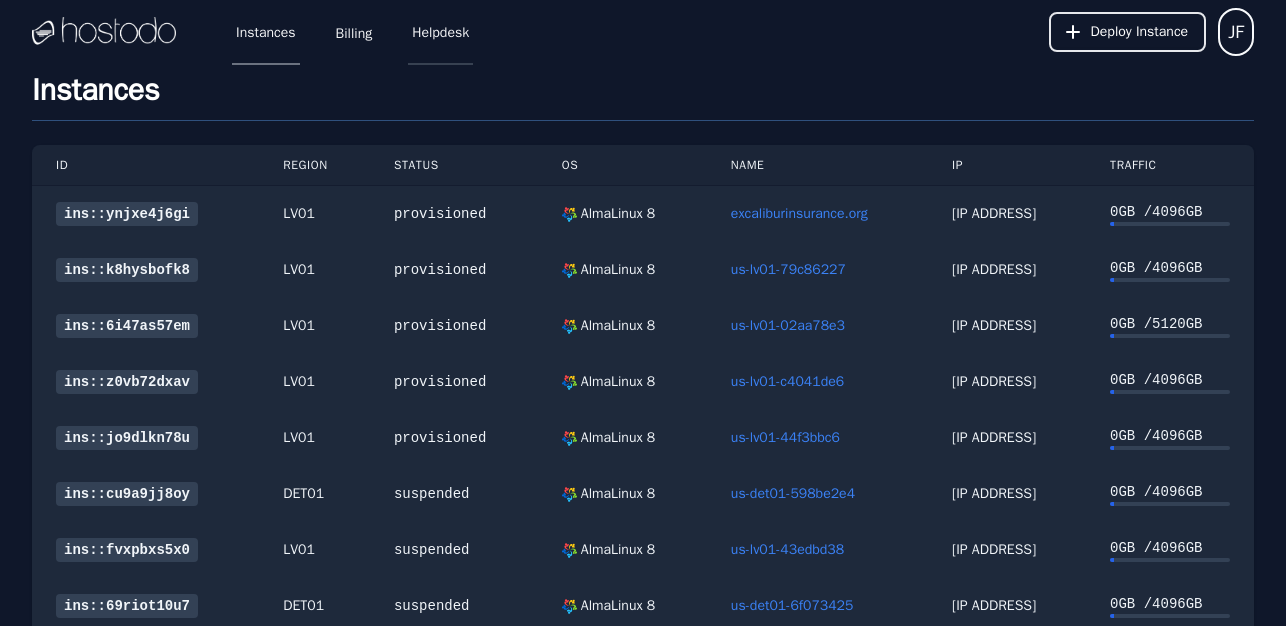 click on "Helpdesk" at bounding box center [440, 32] 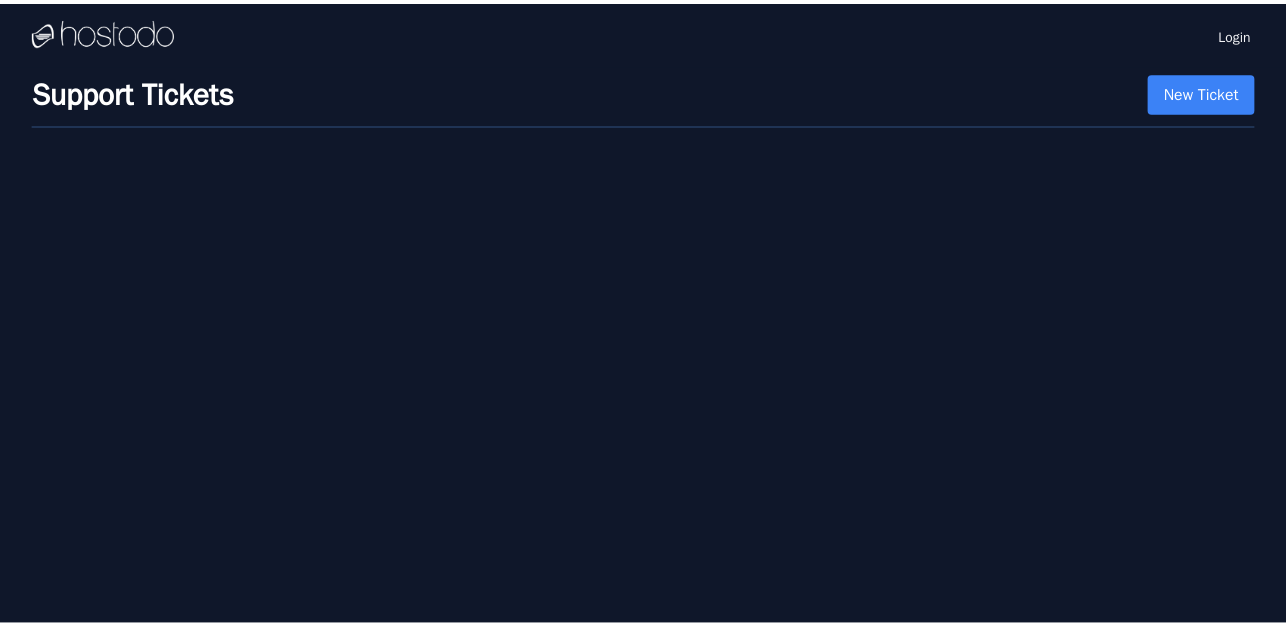 scroll, scrollTop: 0, scrollLeft: 0, axis: both 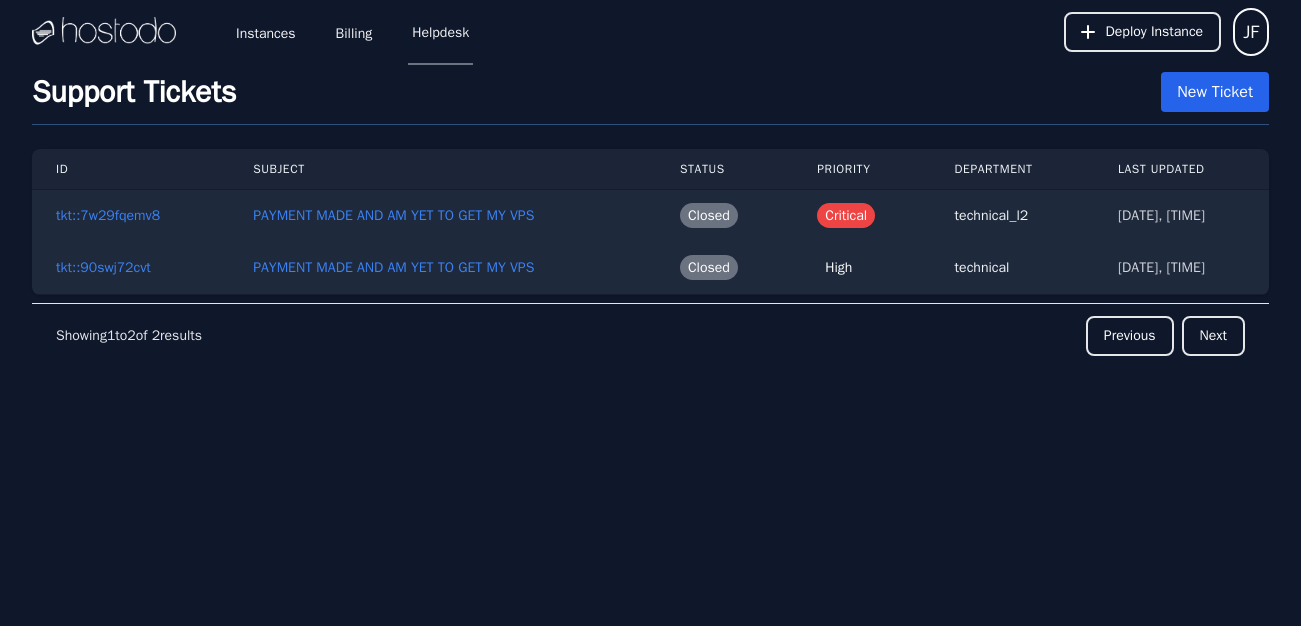 click on "New Ticket" at bounding box center [1215, 92] 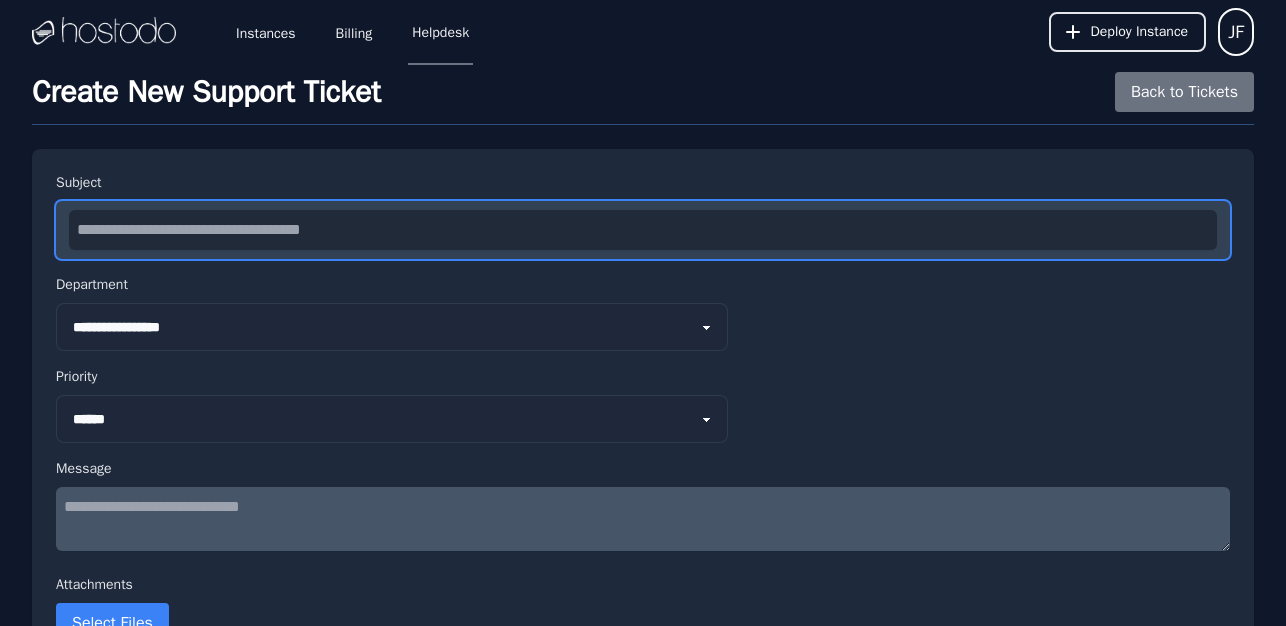 click at bounding box center [643, 230] 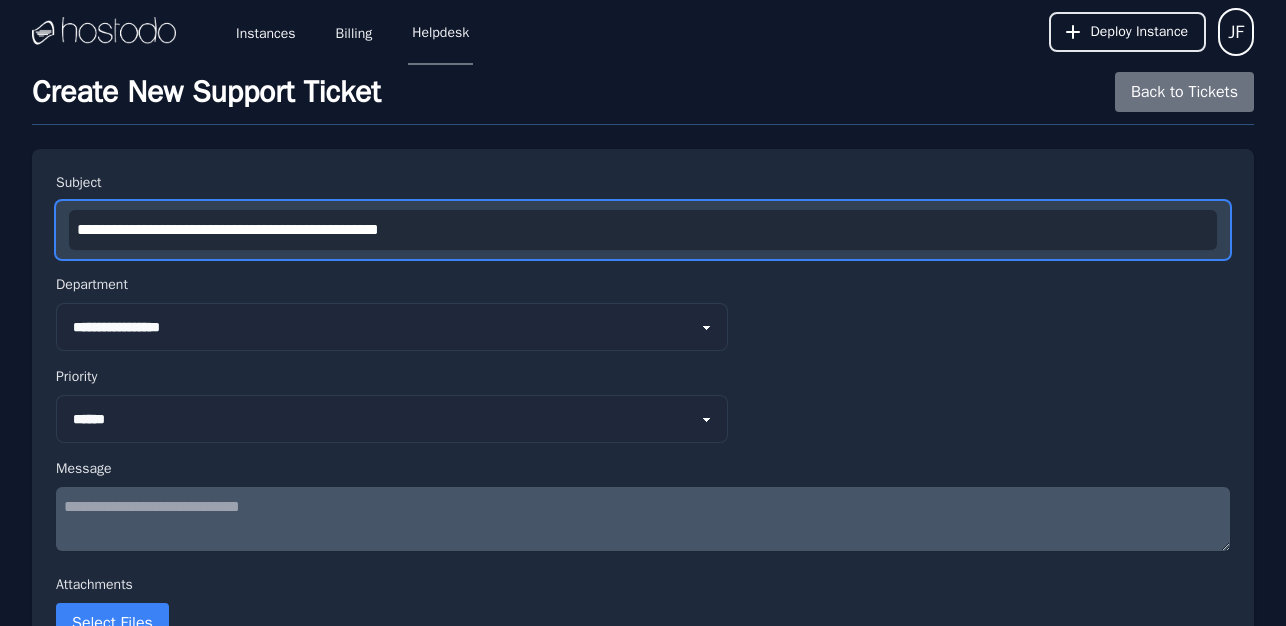 type on "**********" 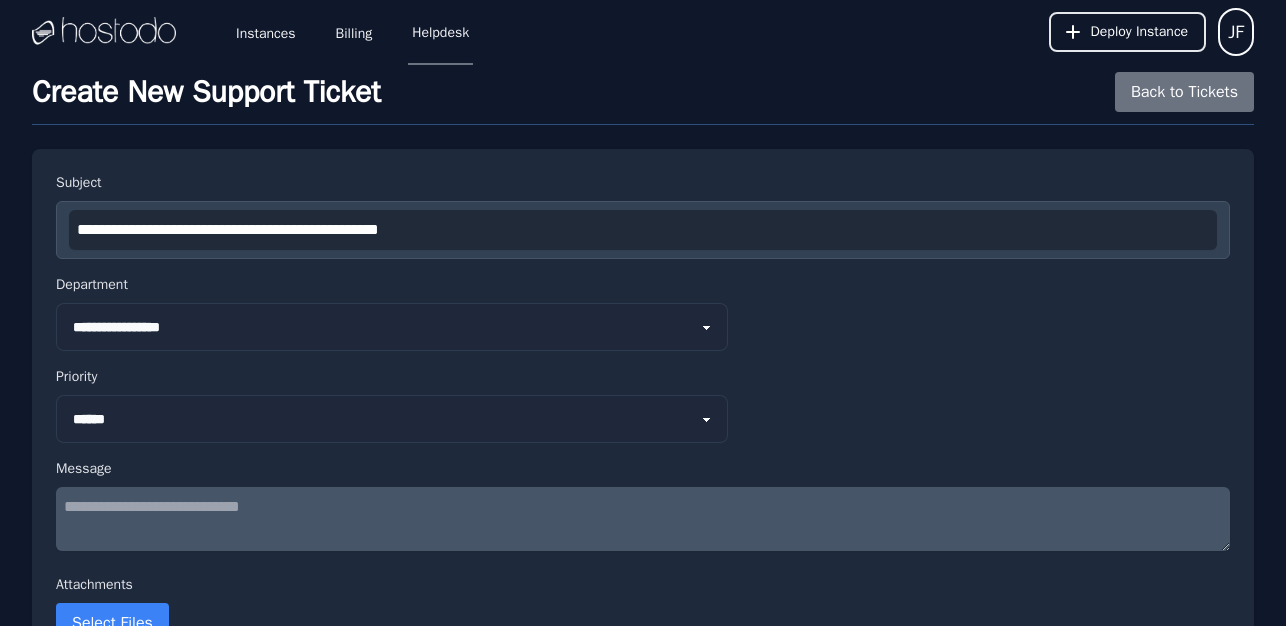 click on "**********" at bounding box center (392, 327) 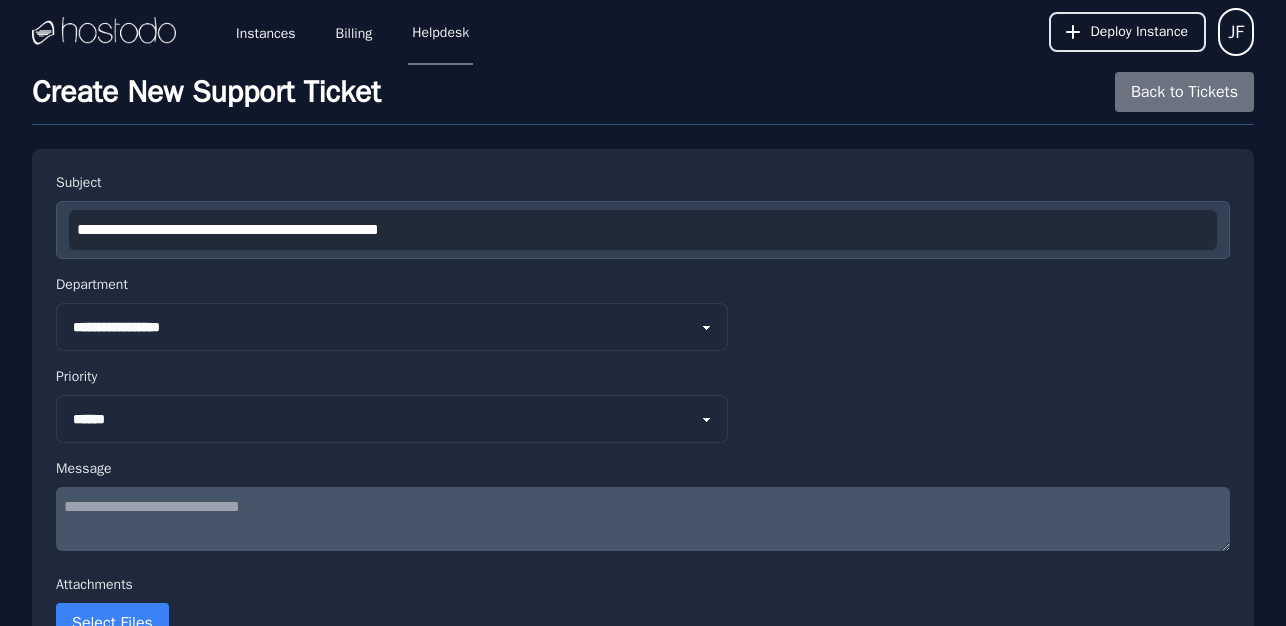 click on "*** ****** **** ********" at bounding box center [392, 419] 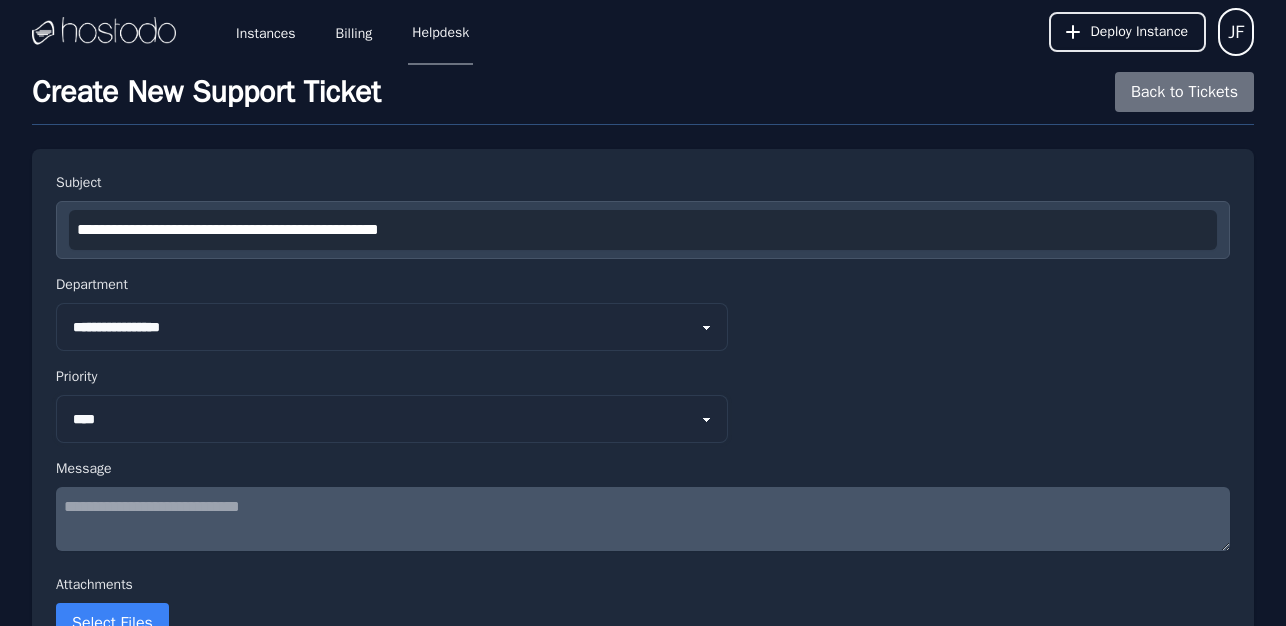 click on "*** ****** **** ********" at bounding box center (392, 419) 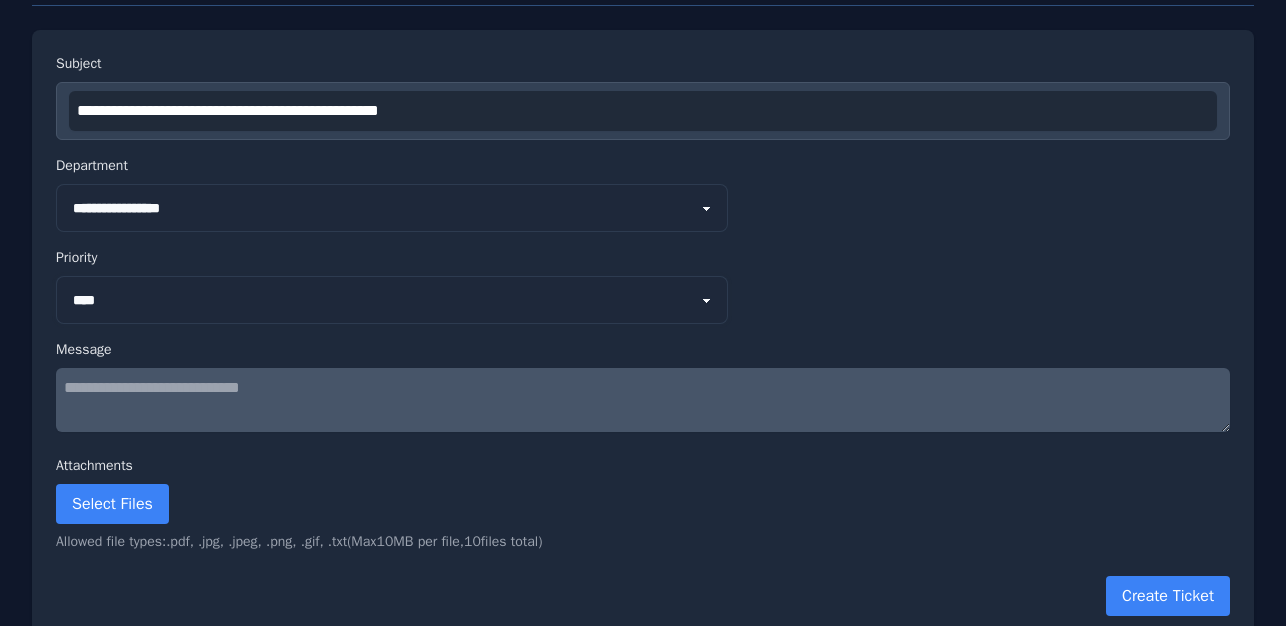 scroll, scrollTop: 133, scrollLeft: 0, axis: vertical 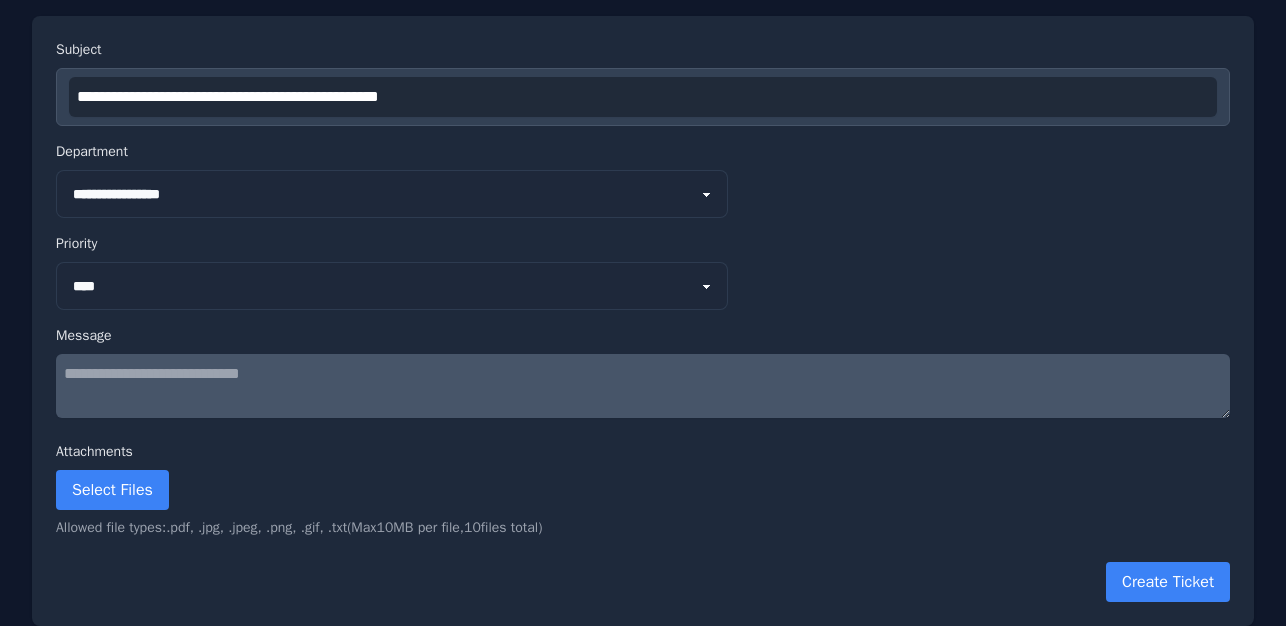 click at bounding box center [643, 386] 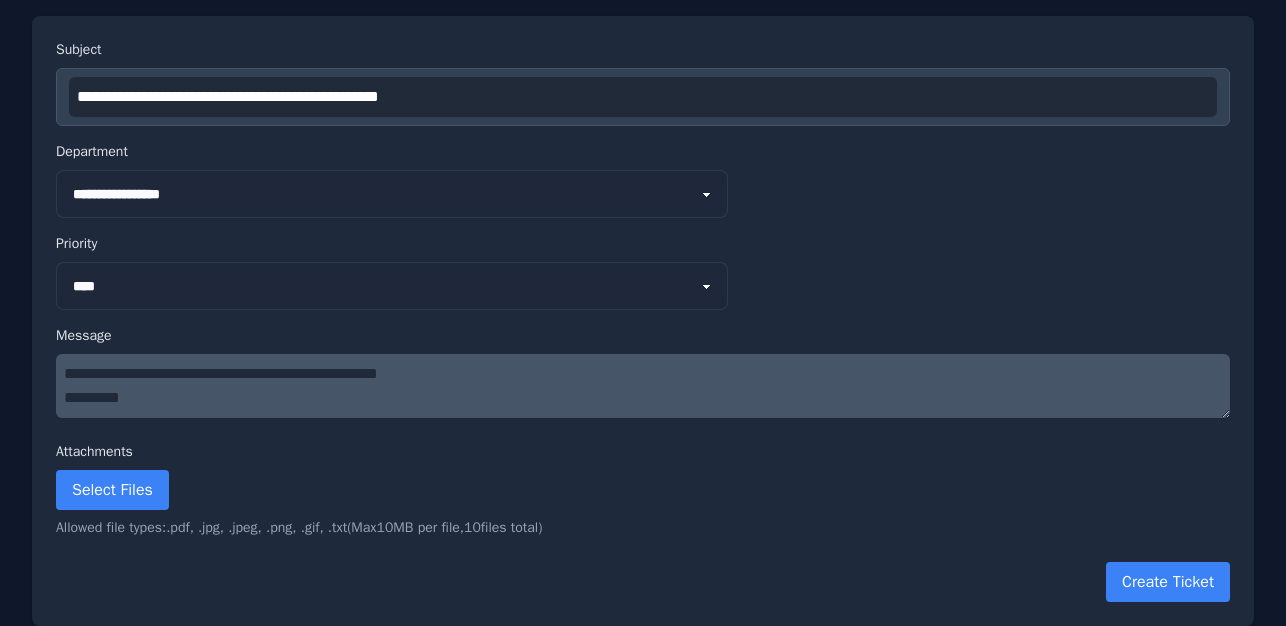 paste on "**********" 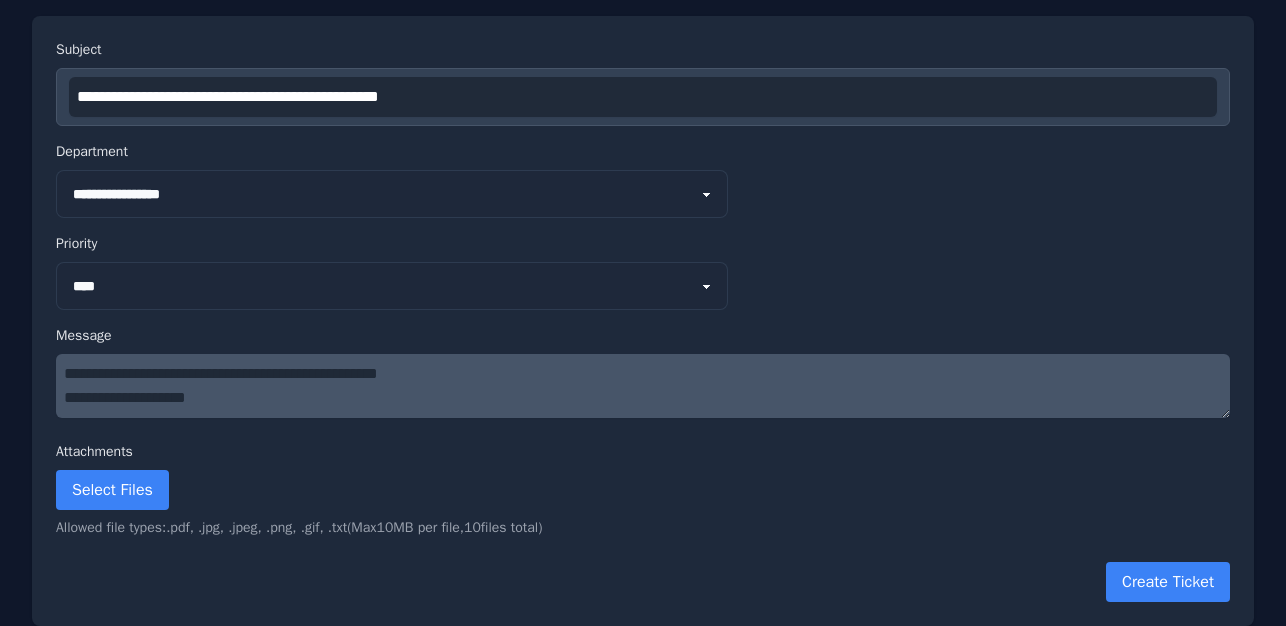 scroll, scrollTop: 14, scrollLeft: 0, axis: vertical 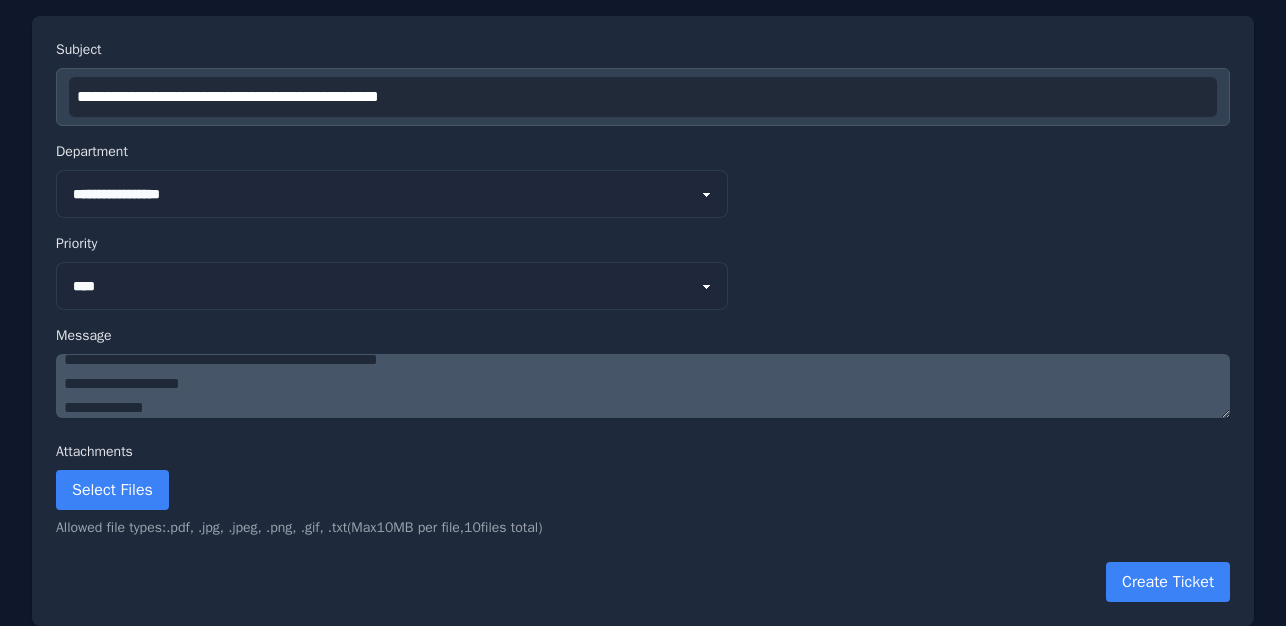click on "**********" at bounding box center [643, 386] 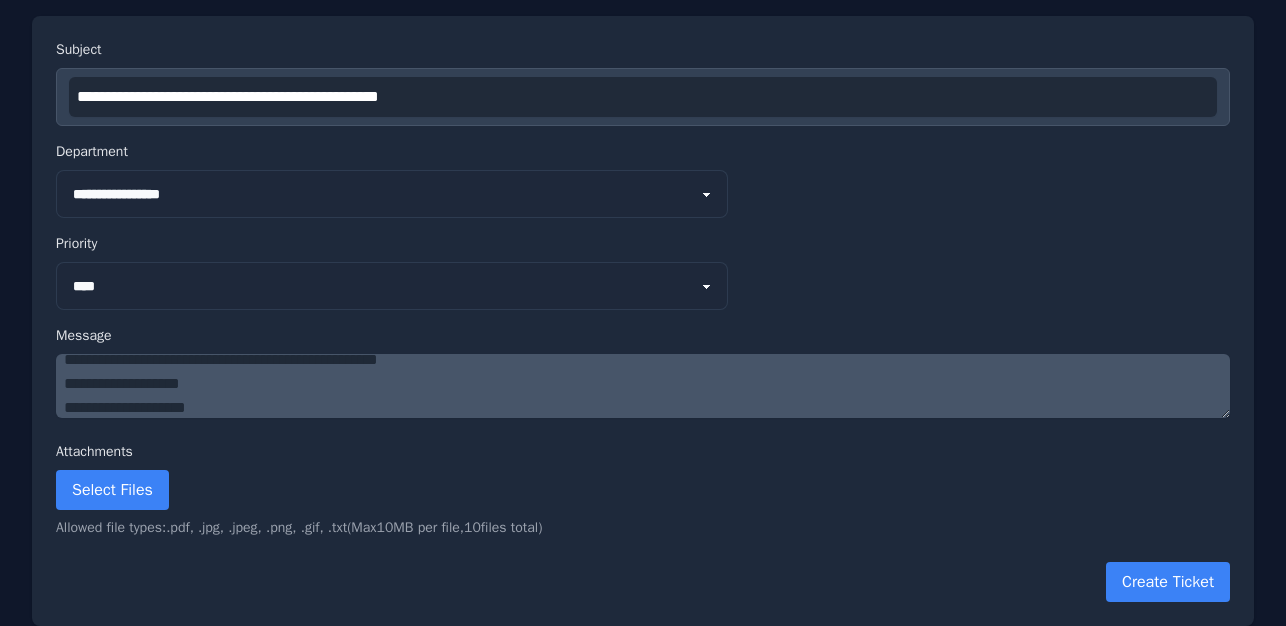 click on "**********" at bounding box center [643, 386] 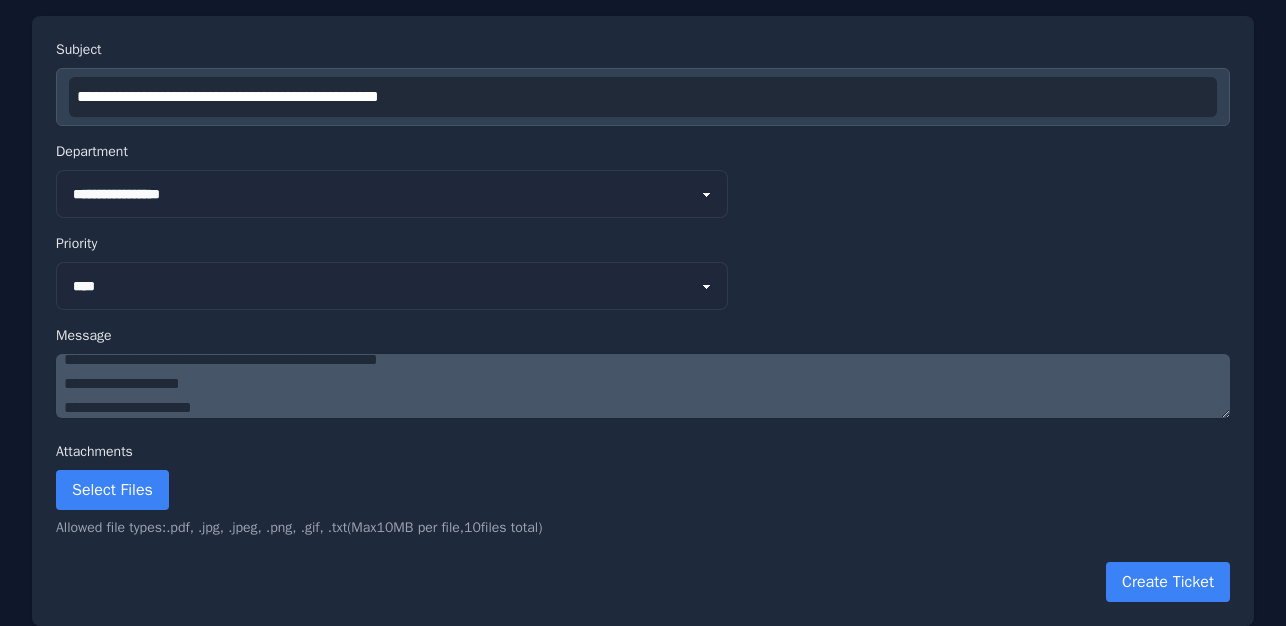 paste on "**********" 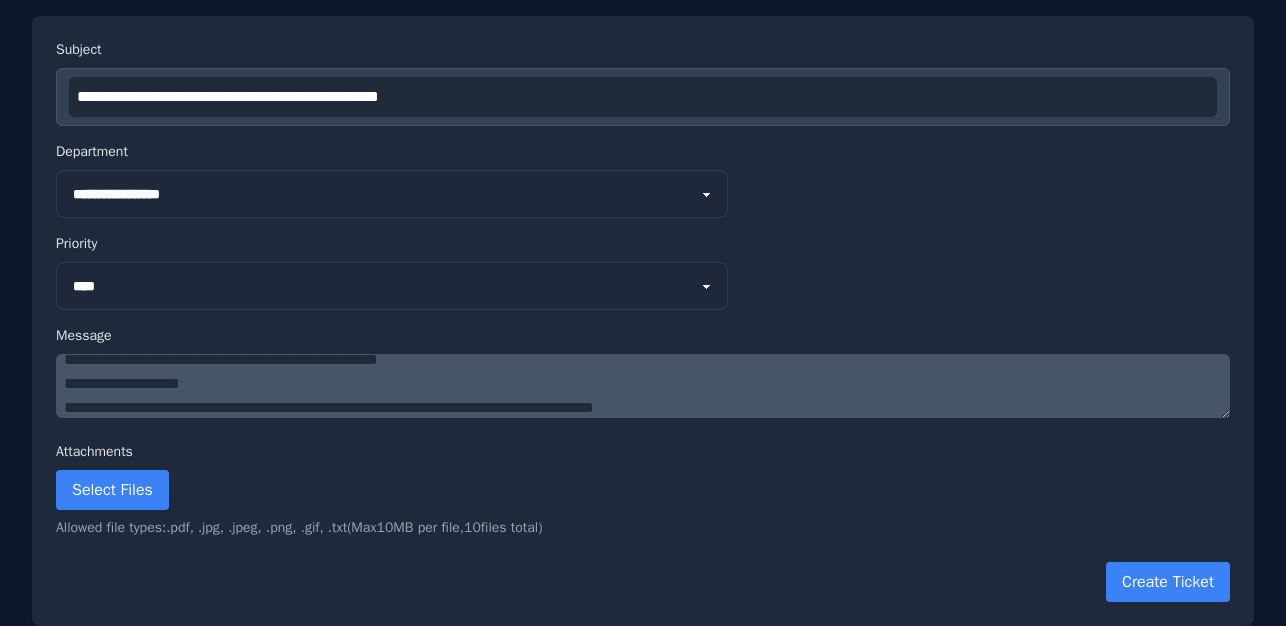 scroll, scrollTop: 38, scrollLeft: 0, axis: vertical 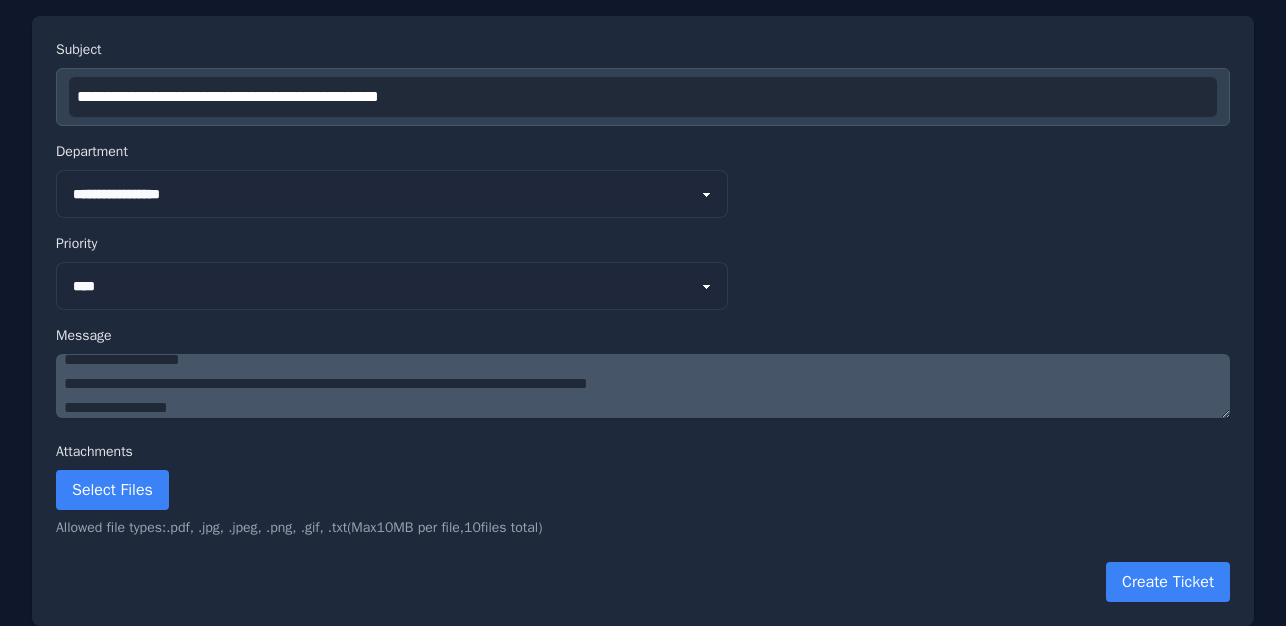 paste on "**********" 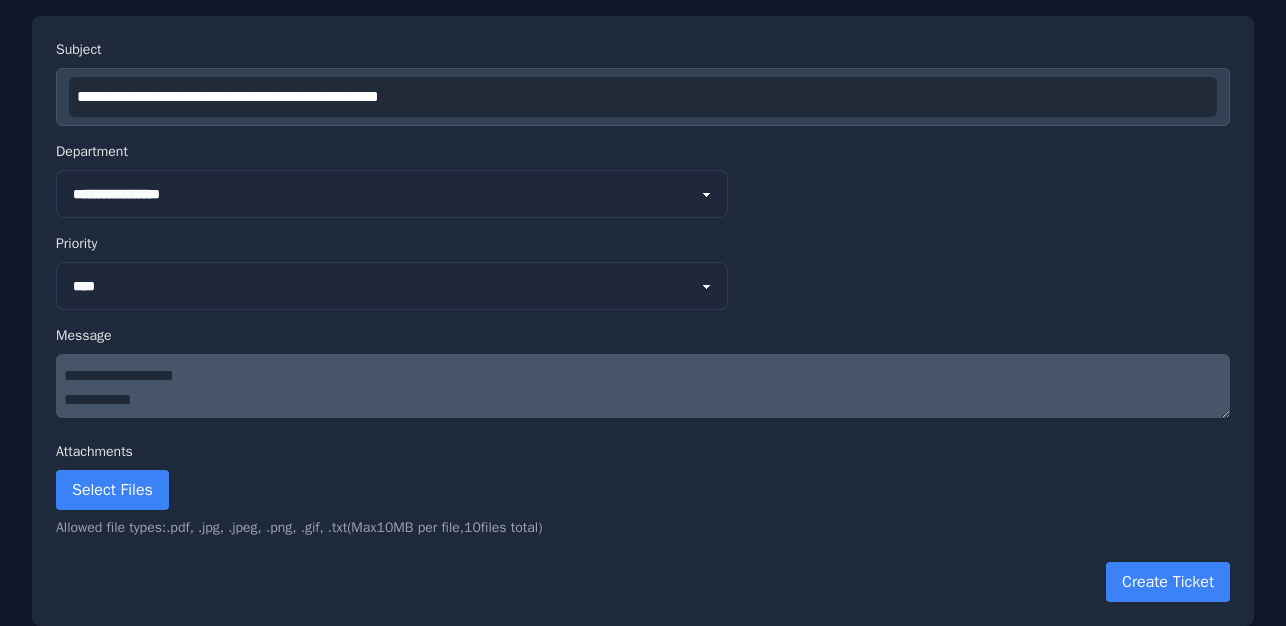 scroll, scrollTop: 120, scrollLeft: 0, axis: vertical 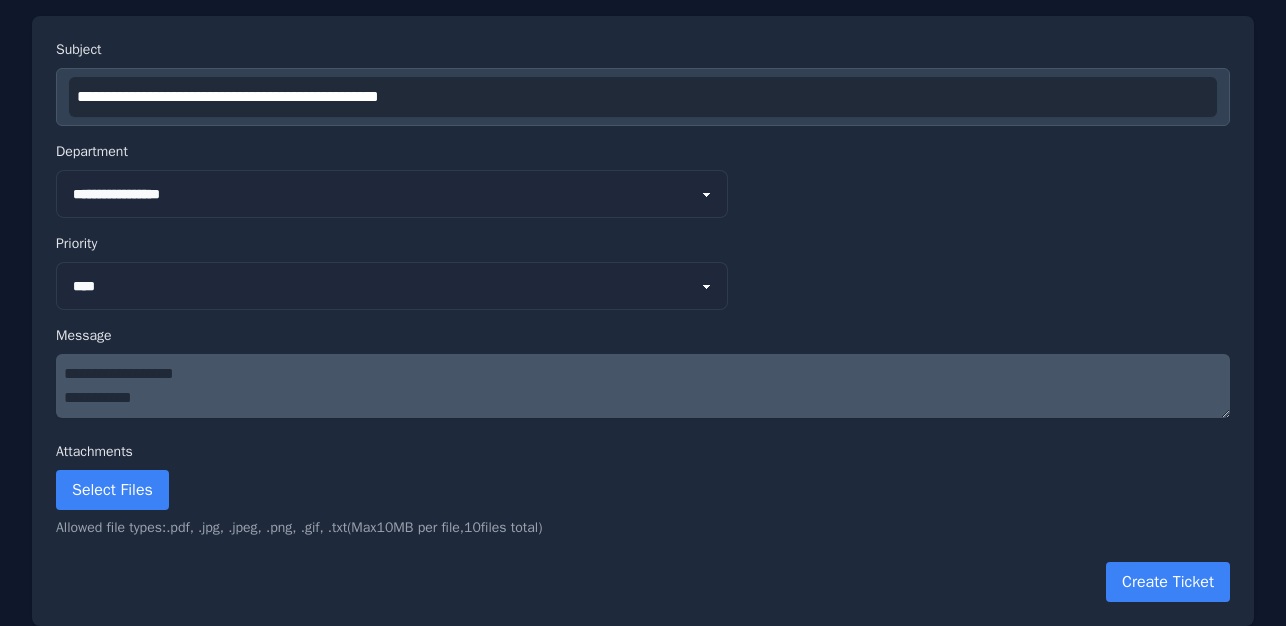 click on "**********" at bounding box center (643, 386) 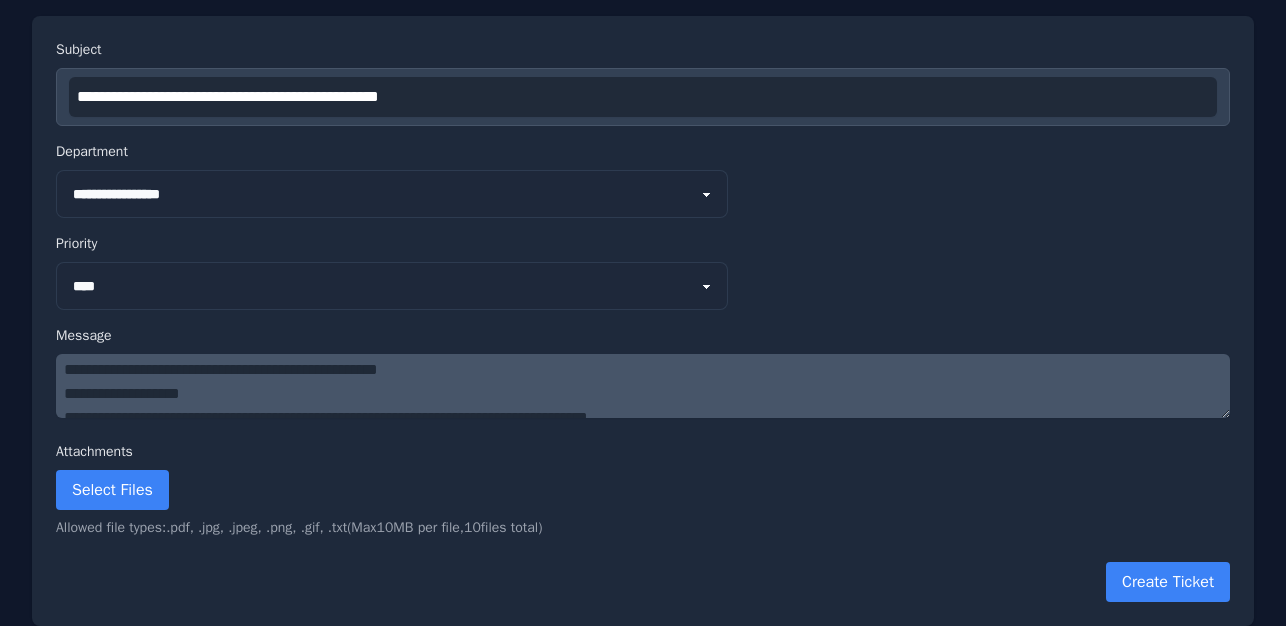 scroll, scrollTop: 0, scrollLeft: 0, axis: both 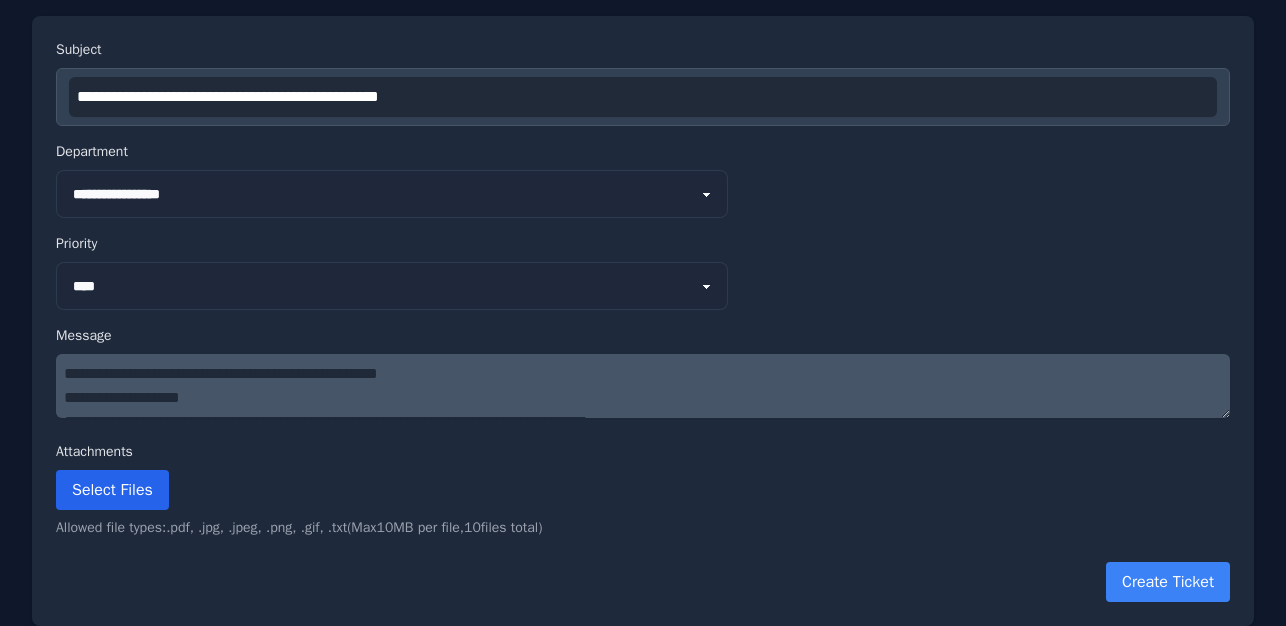 type on "**********" 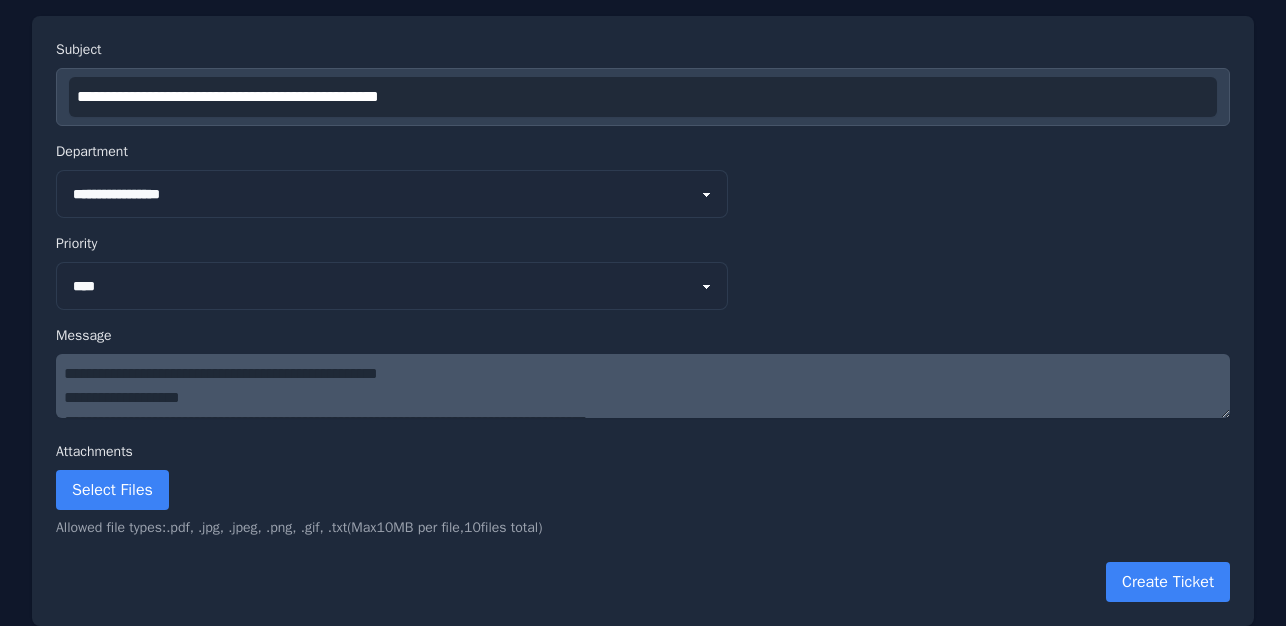 scroll, scrollTop: 120, scrollLeft: 0, axis: vertical 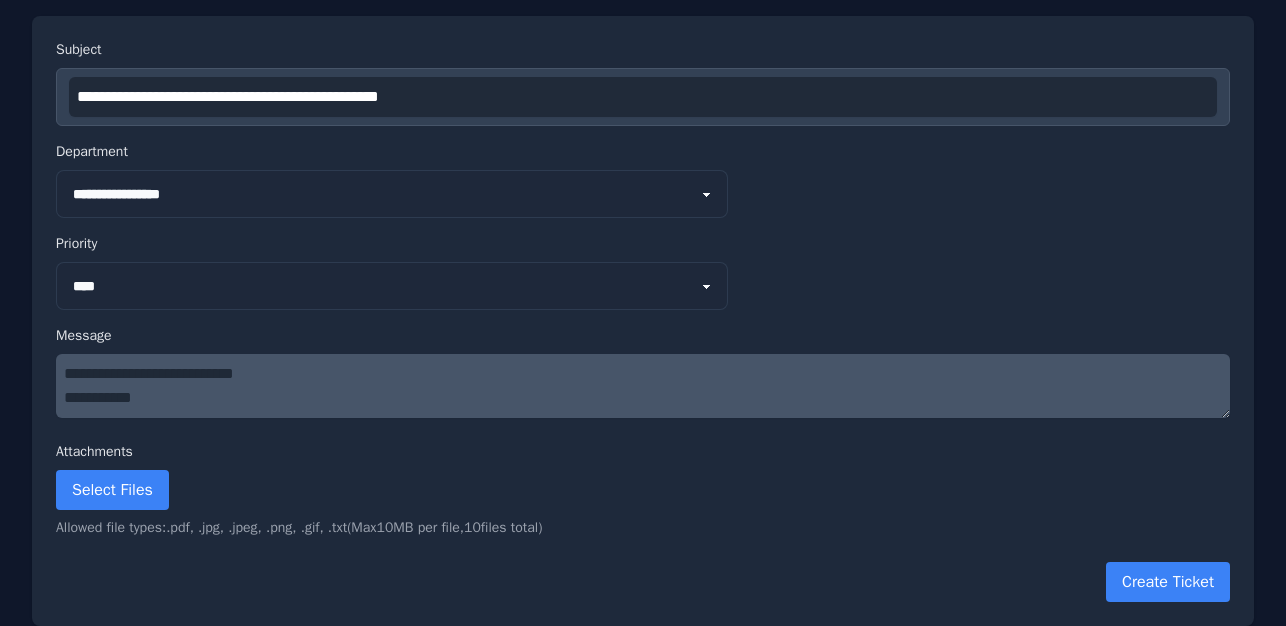 click on "**********" at bounding box center (643, 321) 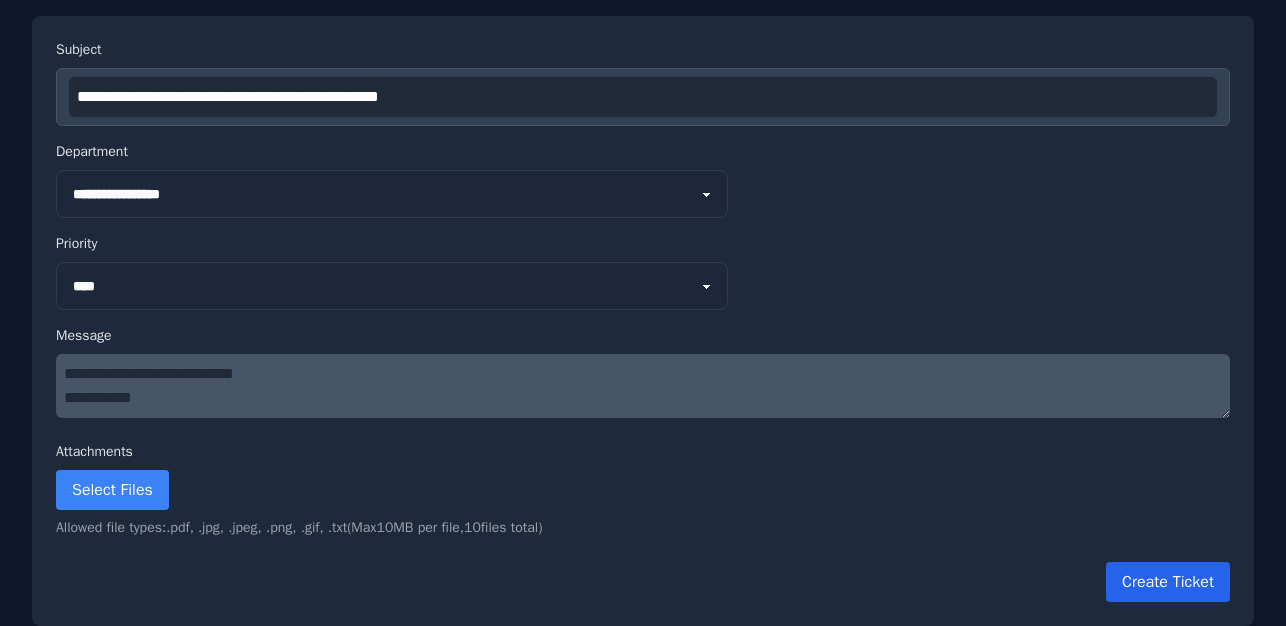 click on "Create Ticket" at bounding box center (1168, 582) 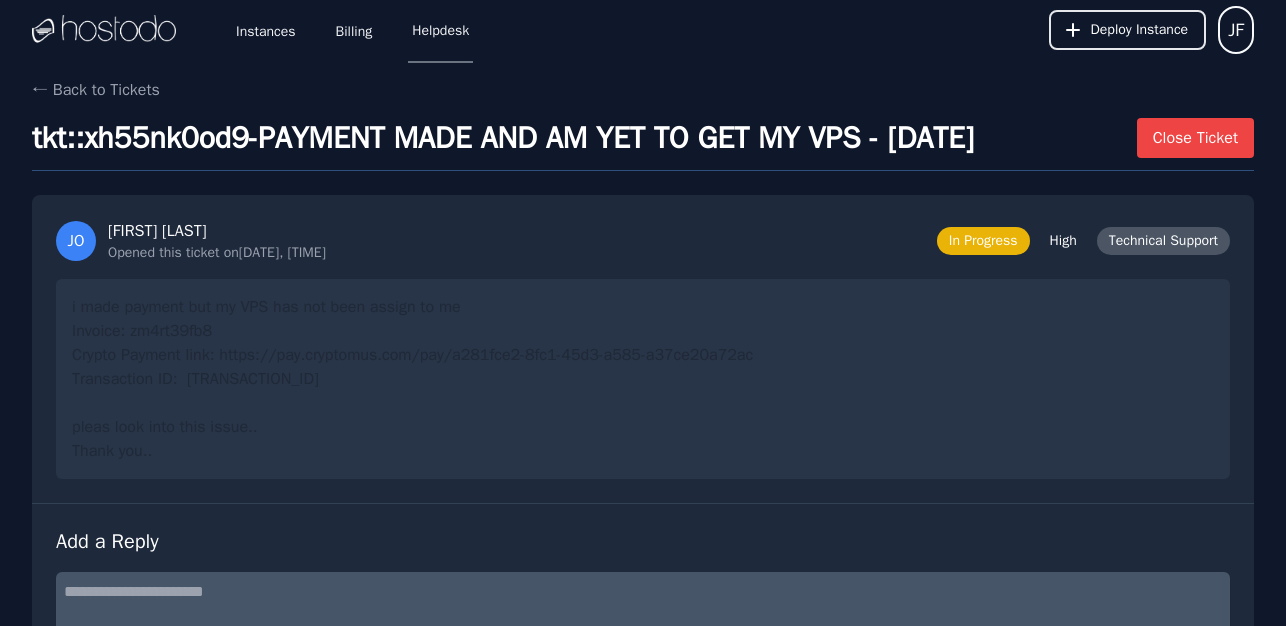 scroll, scrollTop: 0, scrollLeft: 0, axis: both 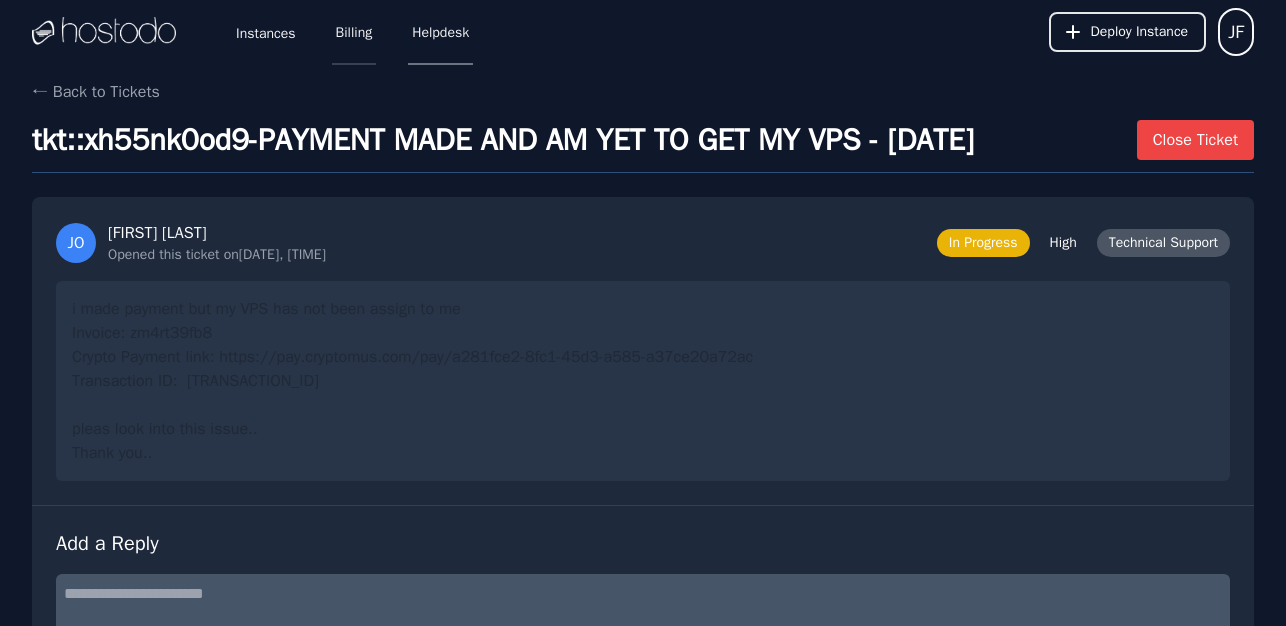 click on "Billing" at bounding box center (354, 32) 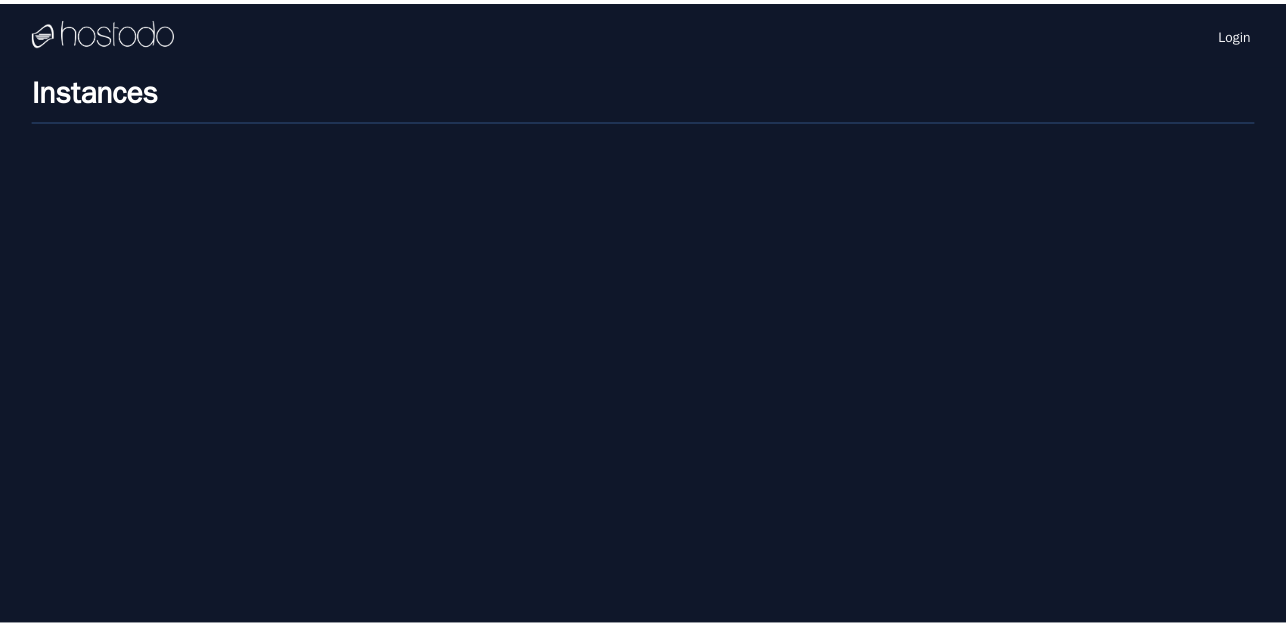 scroll, scrollTop: 0, scrollLeft: 0, axis: both 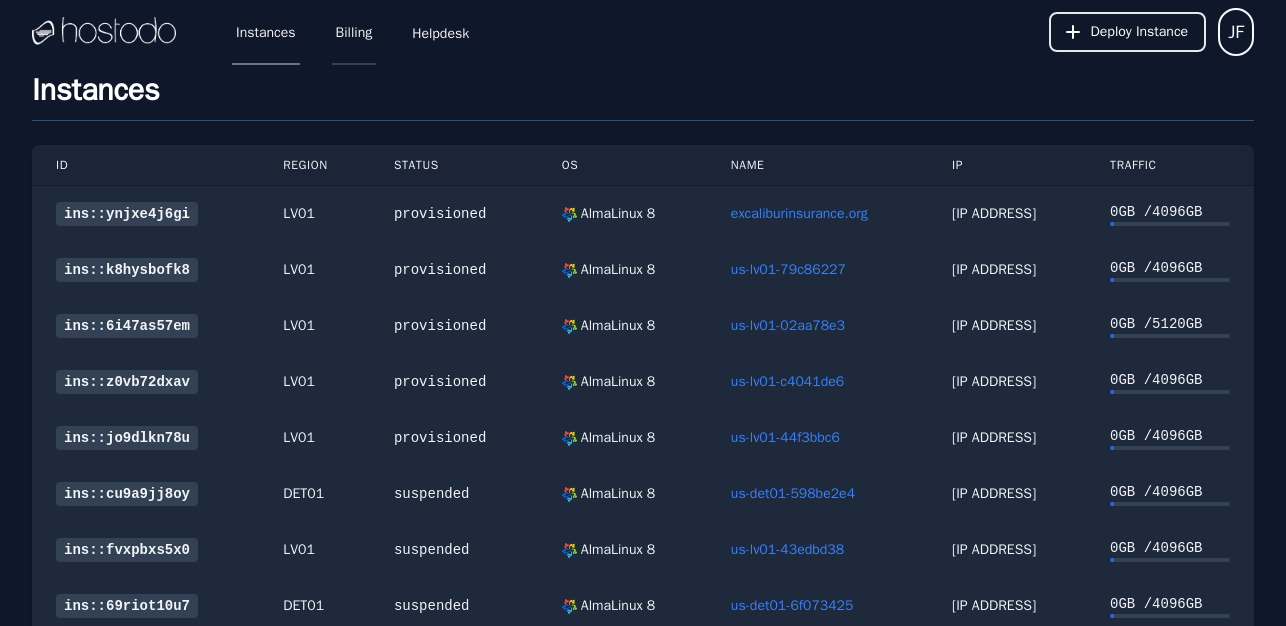 click on "Billing" at bounding box center (354, 32) 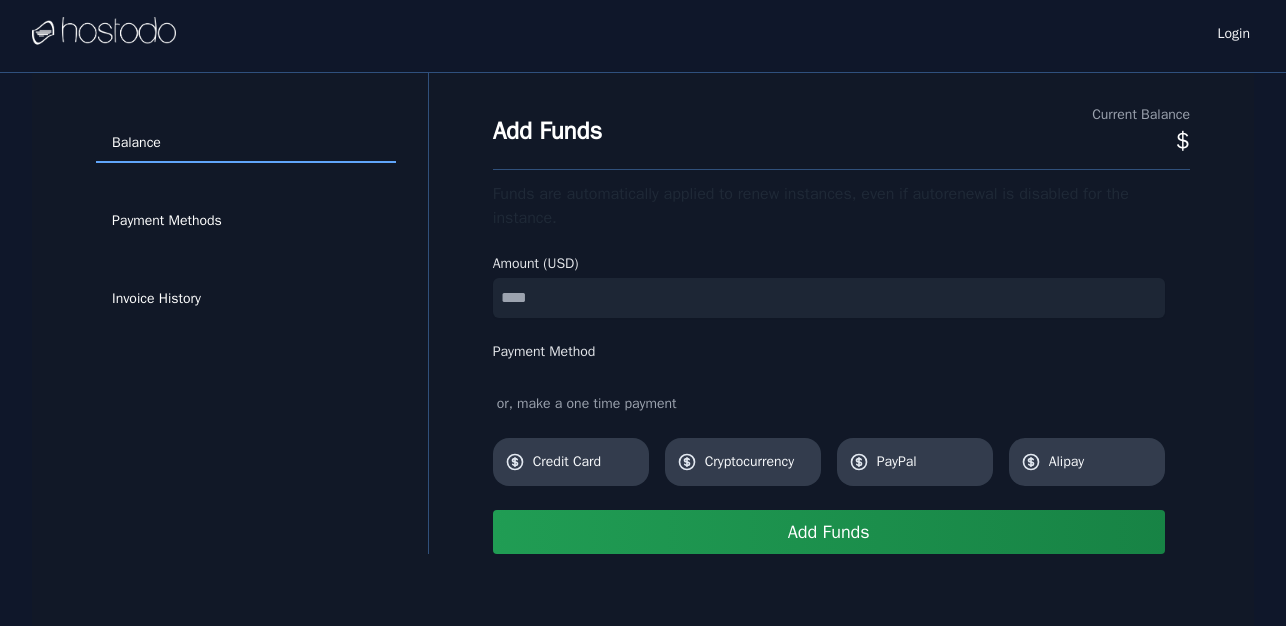 scroll, scrollTop: 0, scrollLeft: 0, axis: both 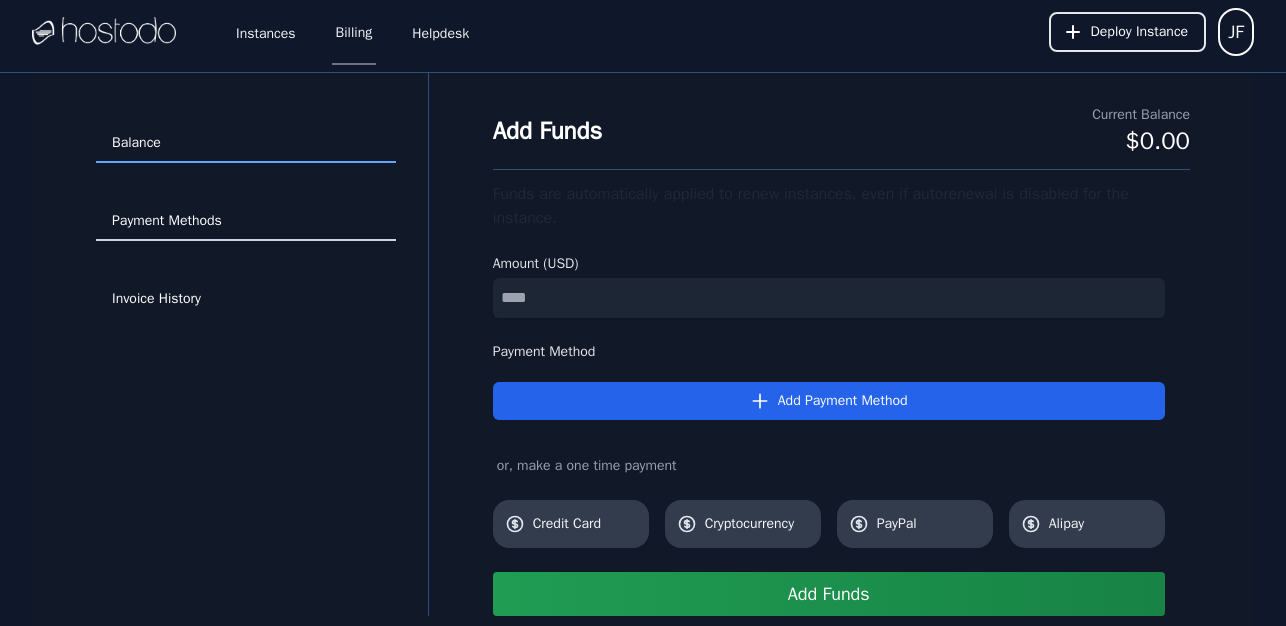 click on "Payment Methods" at bounding box center [246, 222] 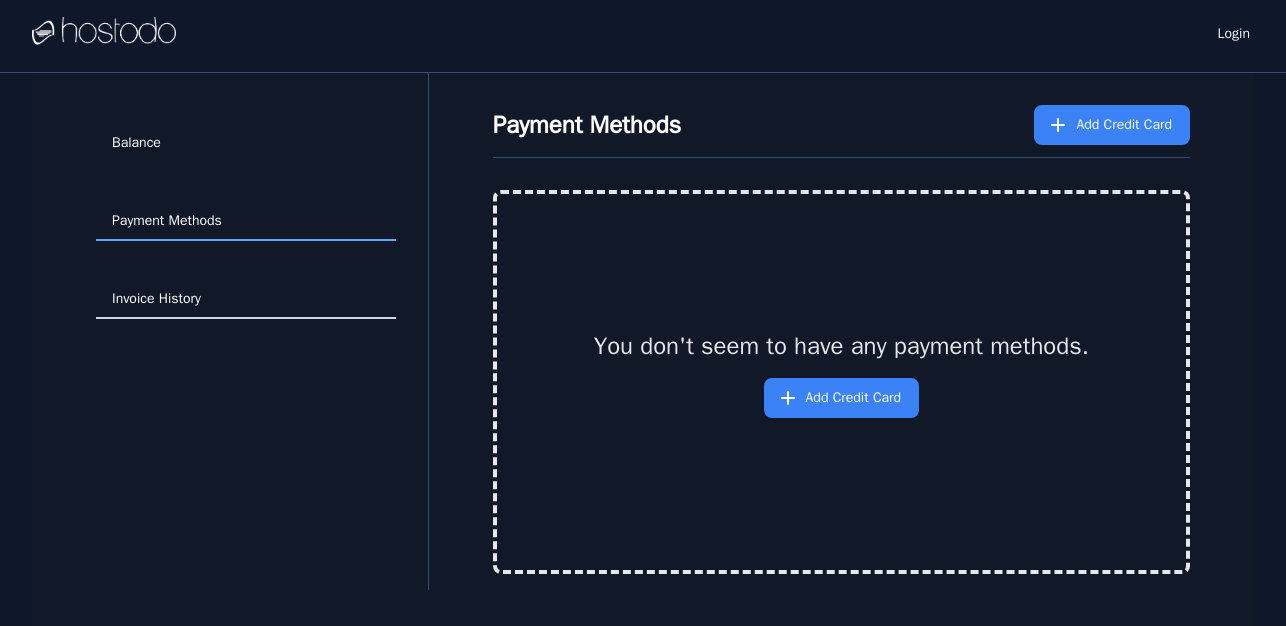 scroll, scrollTop: 0, scrollLeft: 0, axis: both 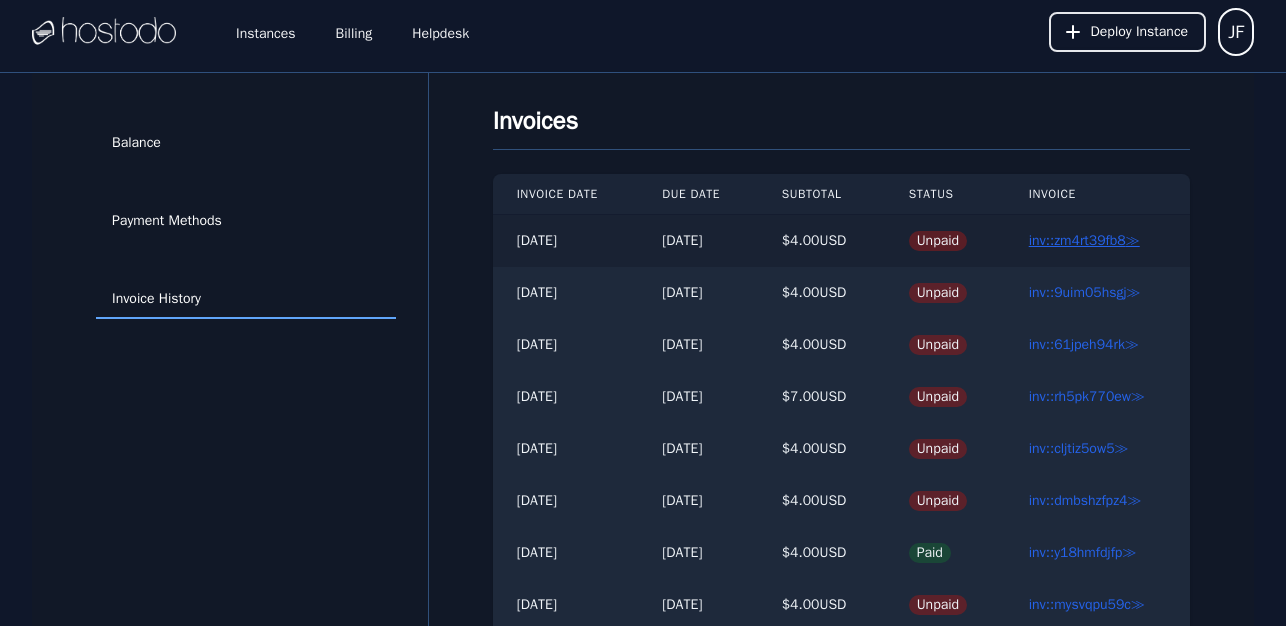 click on "inv::zm4rt39fb8 ≫" at bounding box center [1084, 240] 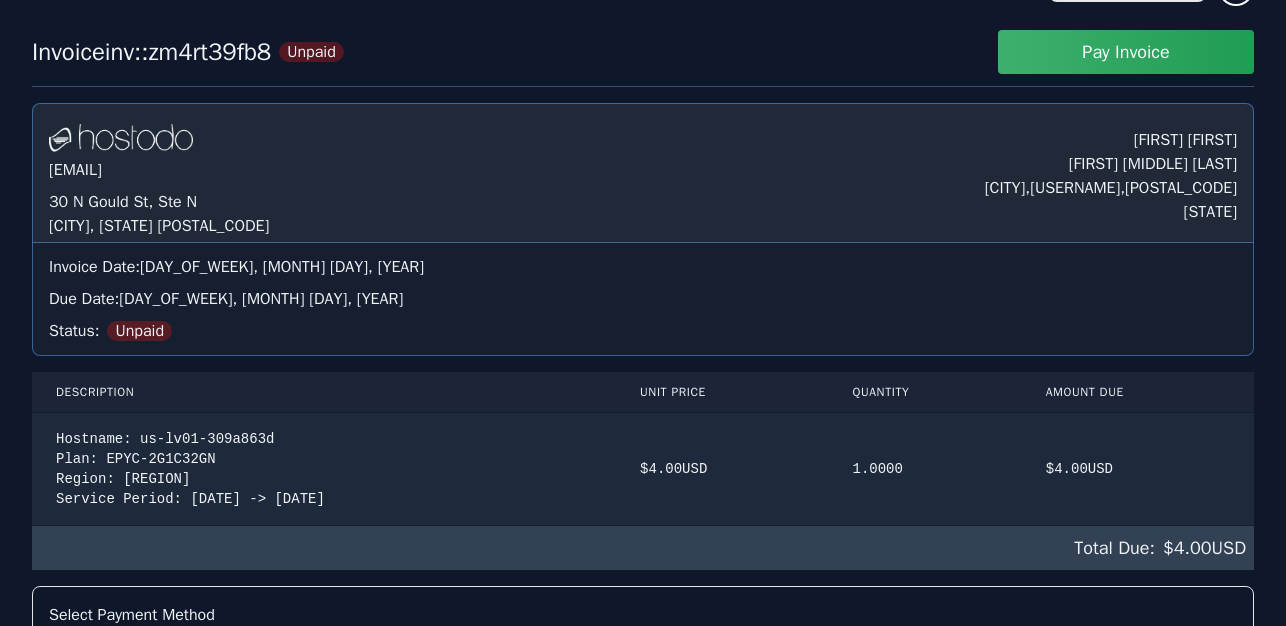 scroll, scrollTop: 47, scrollLeft: 0, axis: vertical 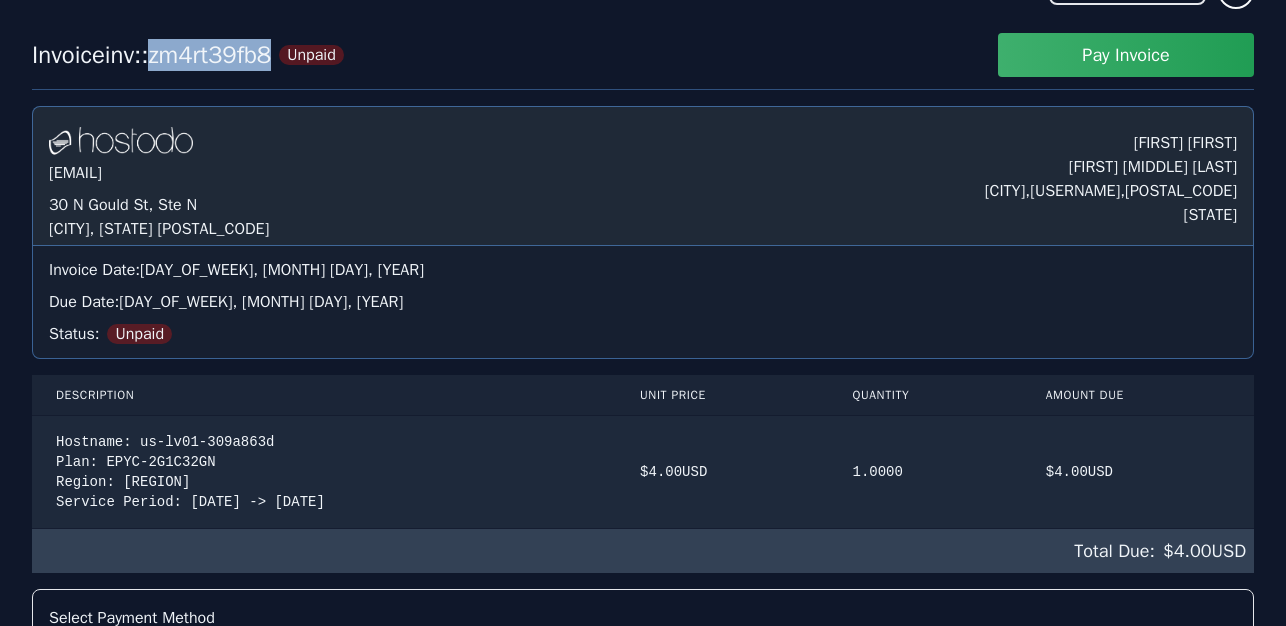 drag, startPoint x: 272, startPoint y: 62, endPoint x: 158, endPoint y: 65, distance: 114.03947 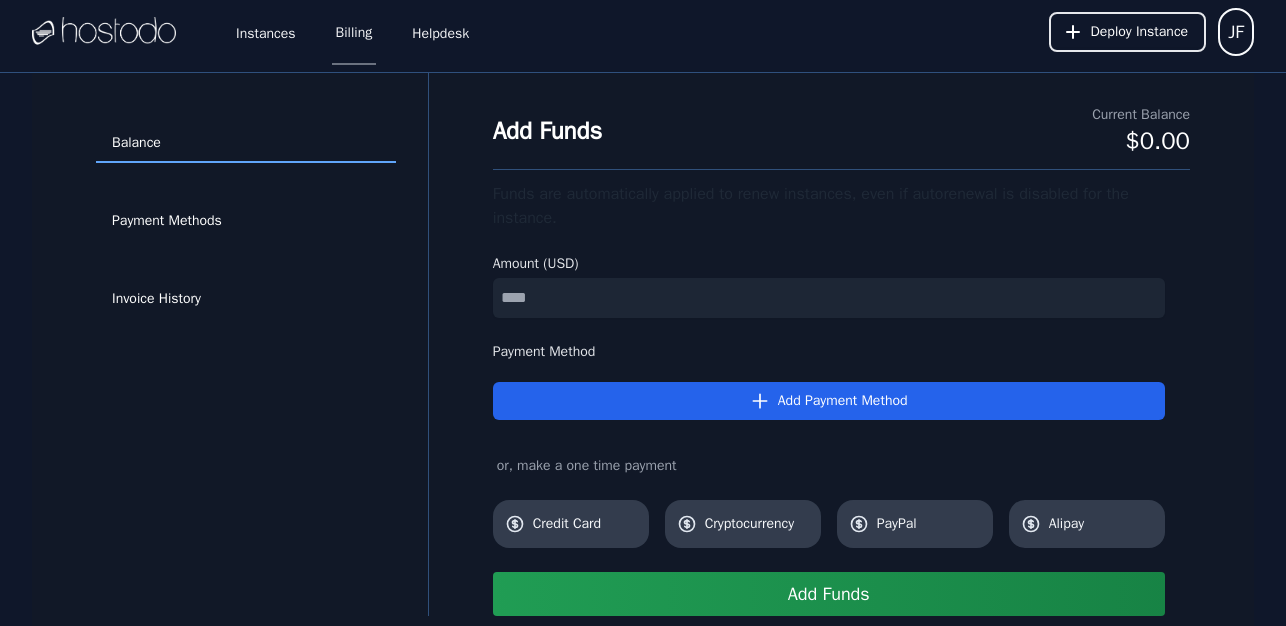 scroll, scrollTop: 0, scrollLeft: 0, axis: both 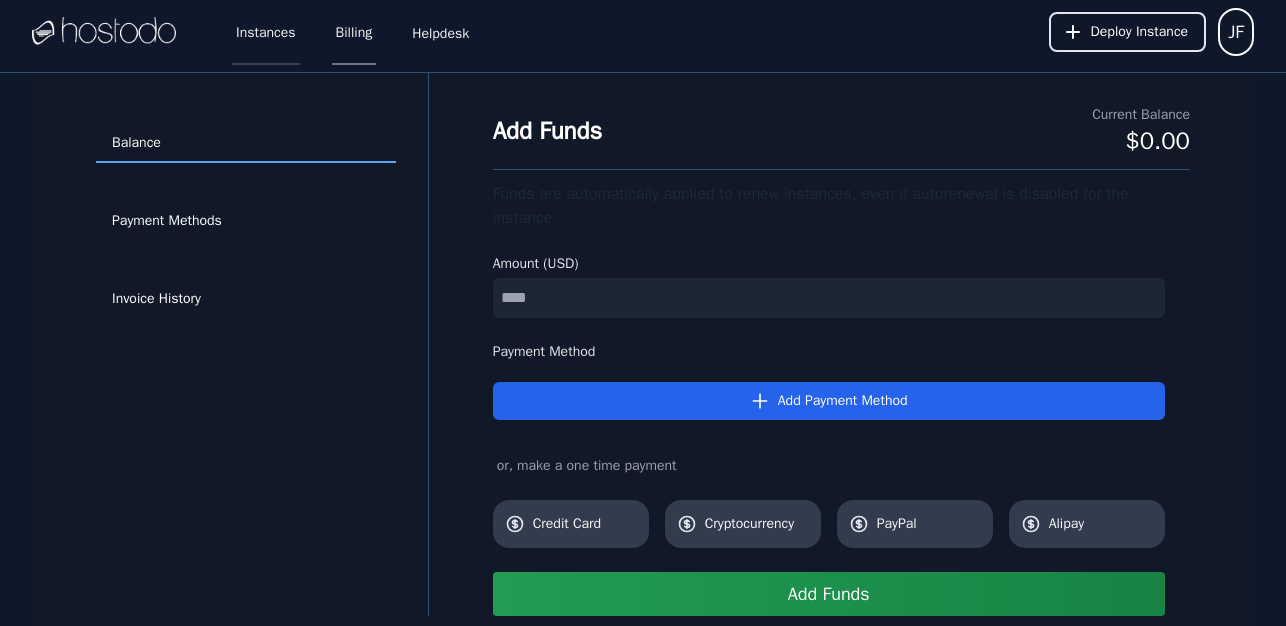 click on "Instances" at bounding box center (266, 32) 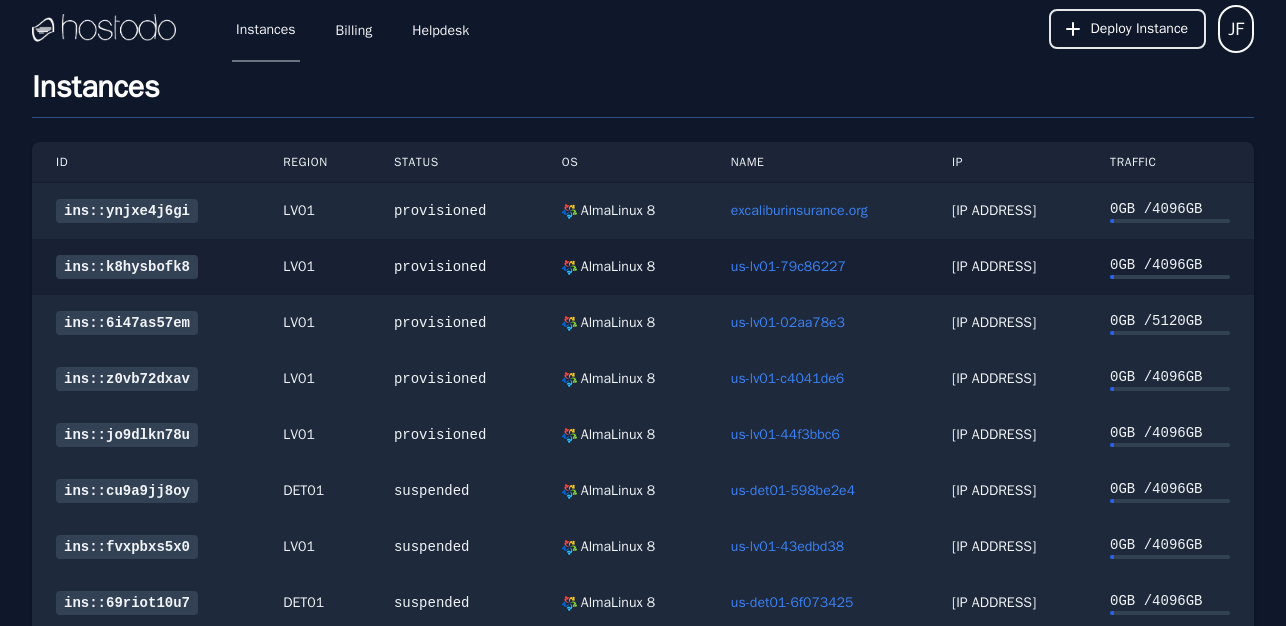 scroll, scrollTop: 0, scrollLeft: 0, axis: both 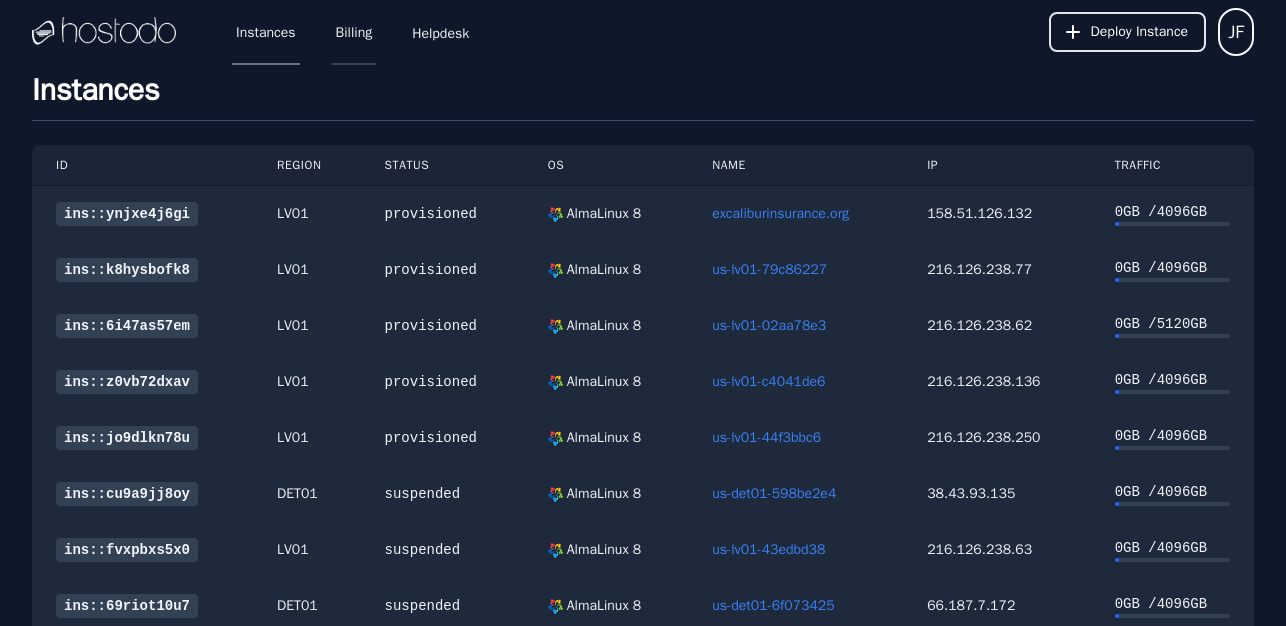 click on "Billing" at bounding box center (354, 32) 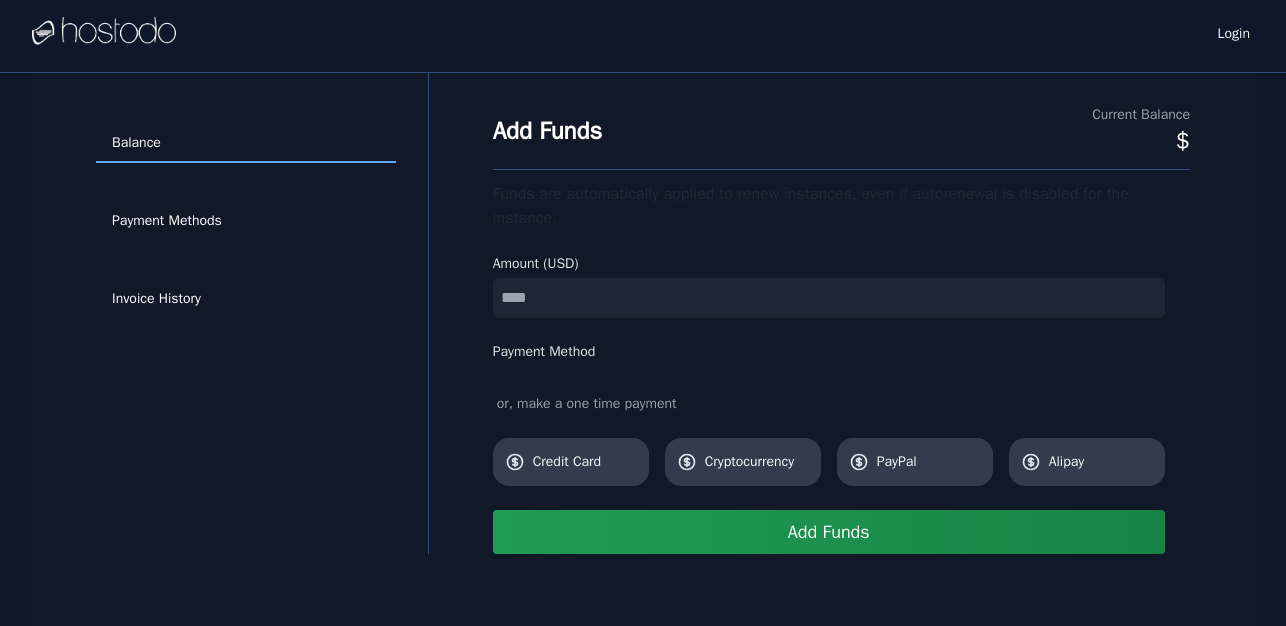 scroll, scrollTop: 0, scrollLeft: 0, axis: both 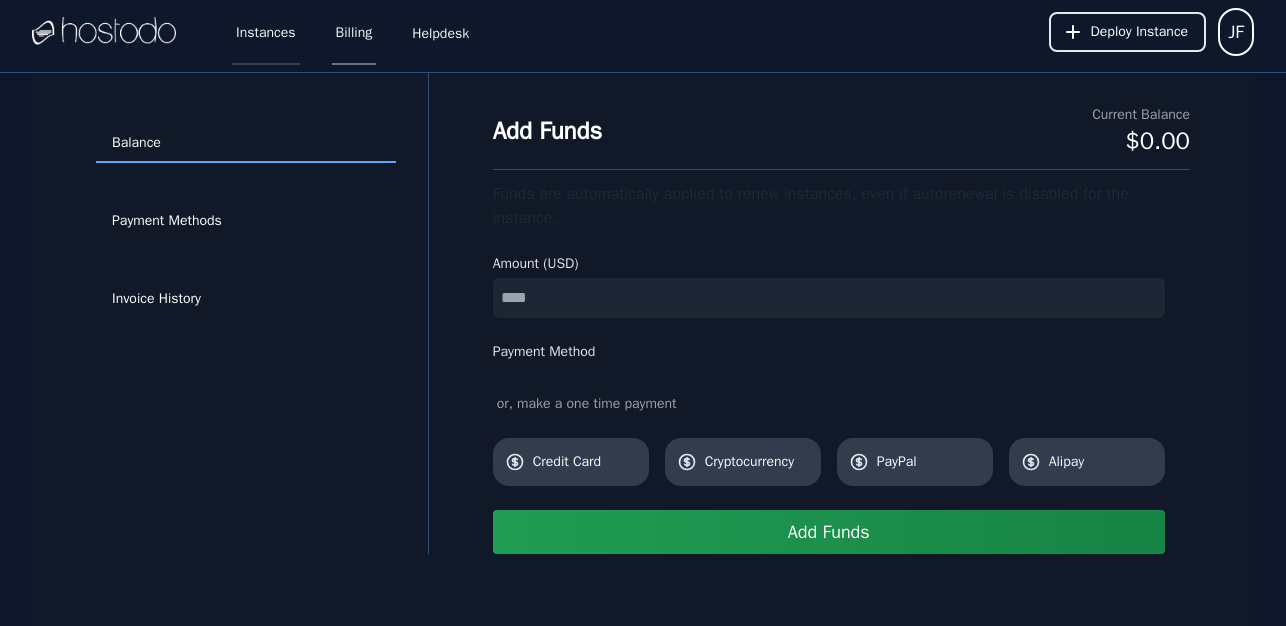 click on "Instances" at bounding box center (266, 32) 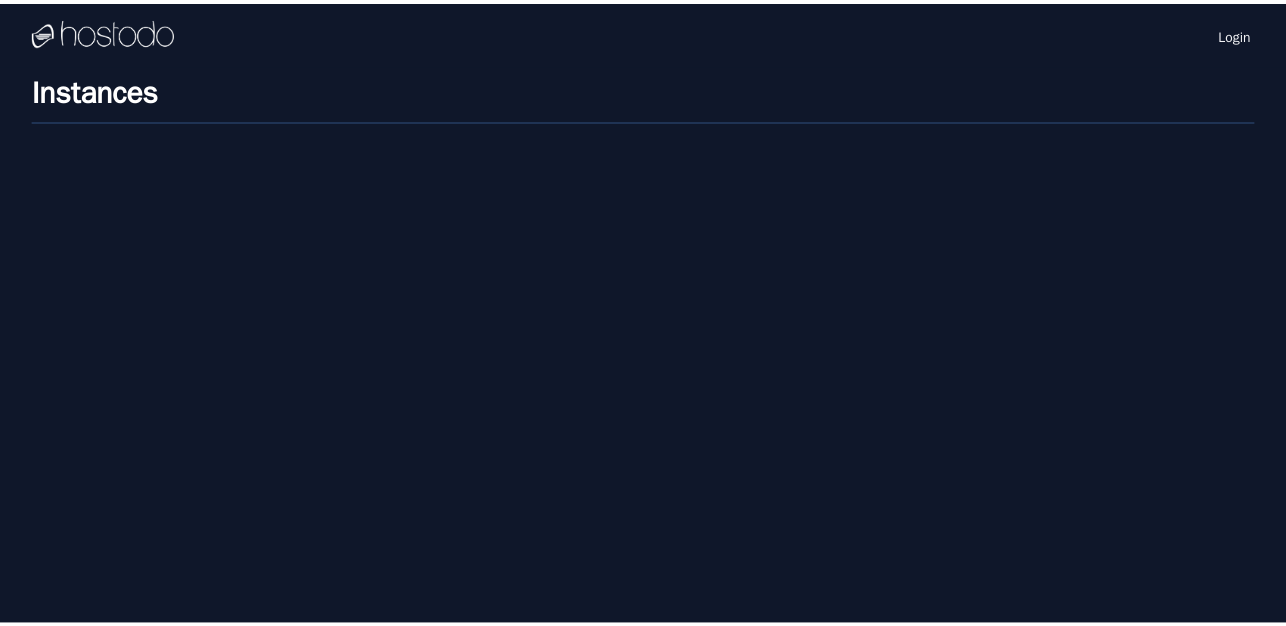 scroll, scrollTop: 0, scrollLeft: 0, axis: both 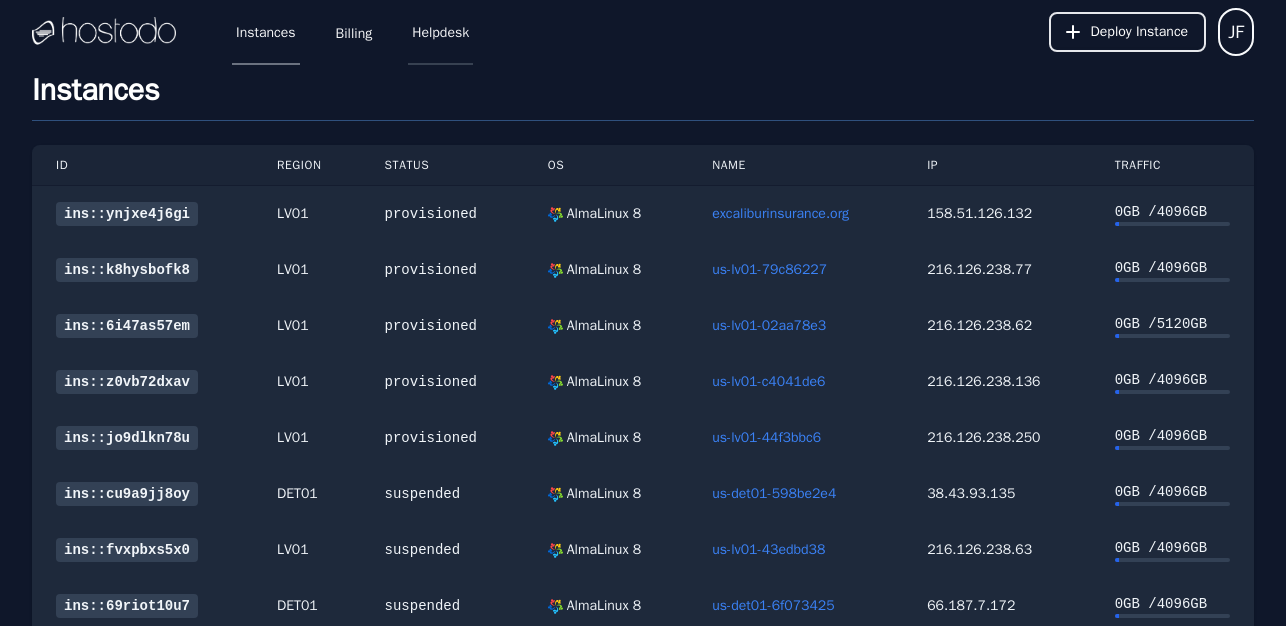 click on "Helpdesk" at bounding box center [440, 32] 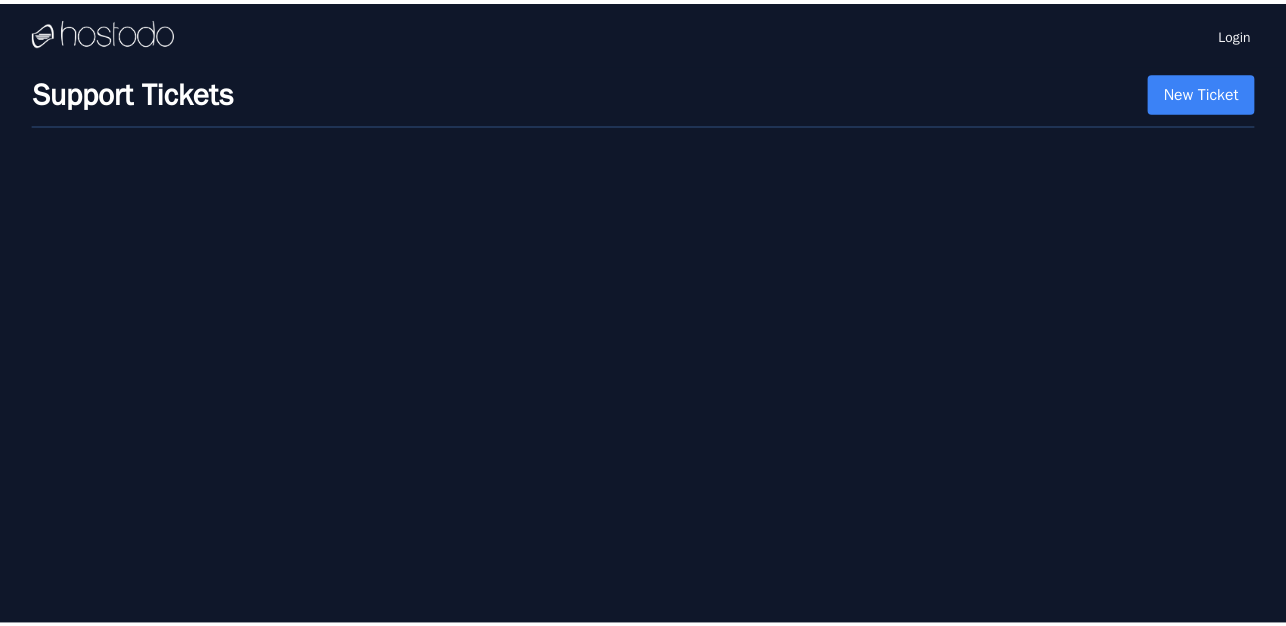 scroll, scrollTop: 0, scrollLeft: 0, axis: both 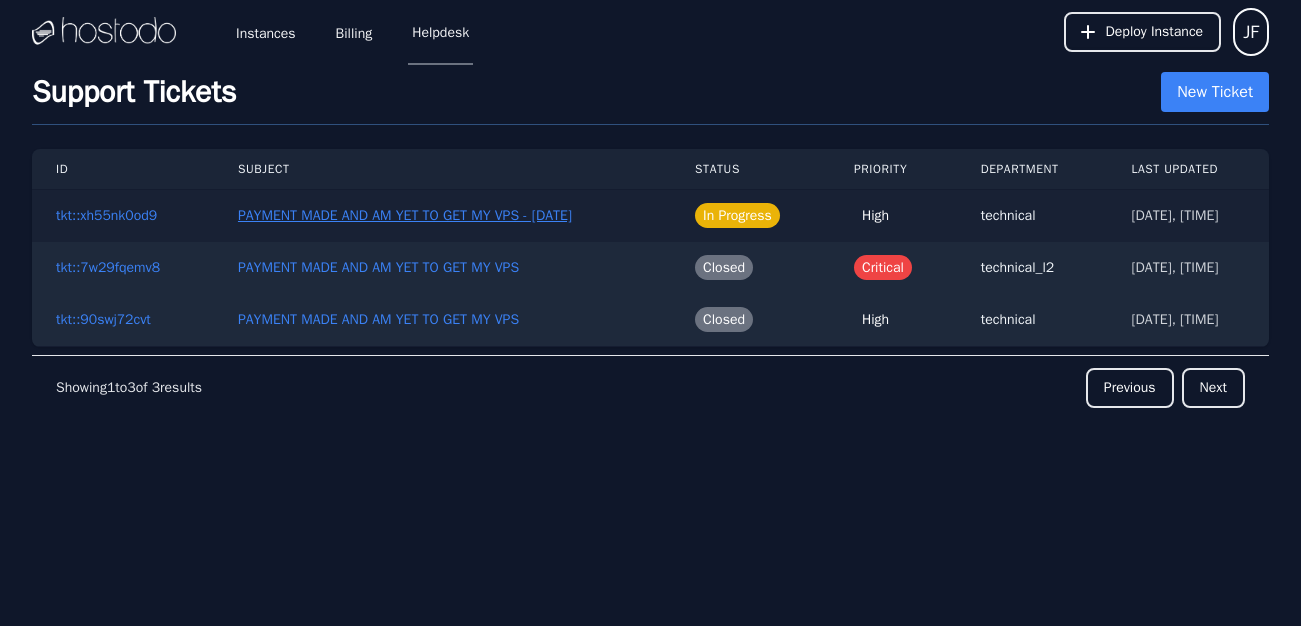 click on "PAYMENT MADE AND AM YET TO GET MY VPS - [DATE]" at bounding box center [405, 216] 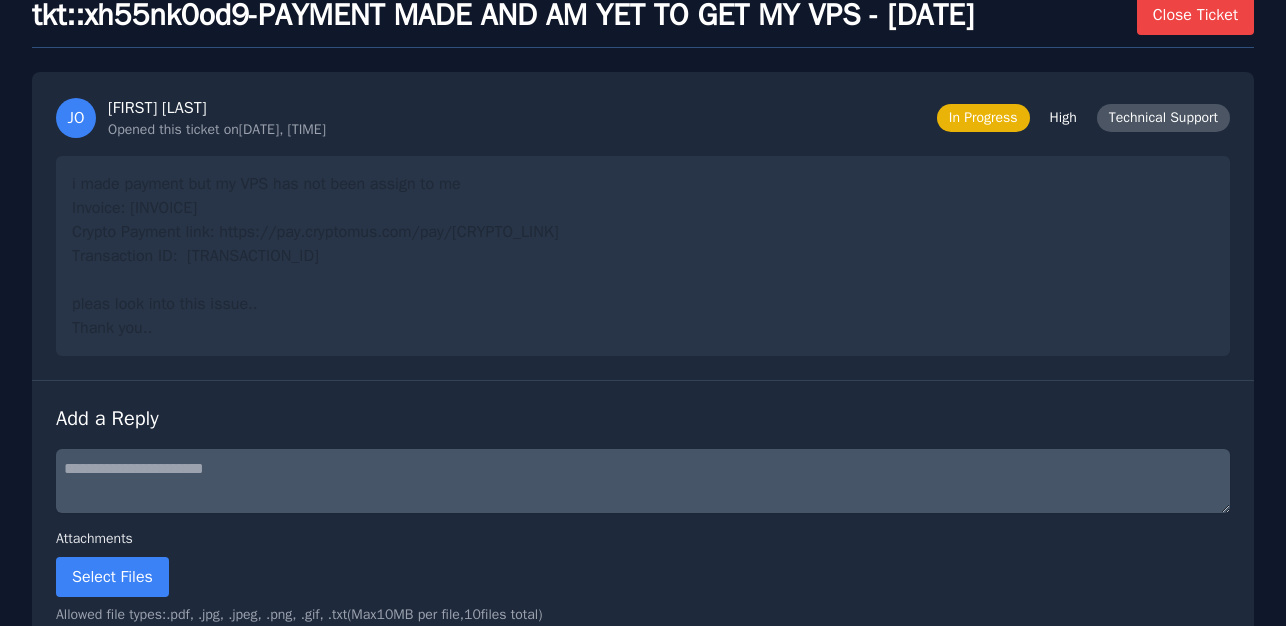 scroll, scrollTop: 0, scrollLeft: 0, axis: both 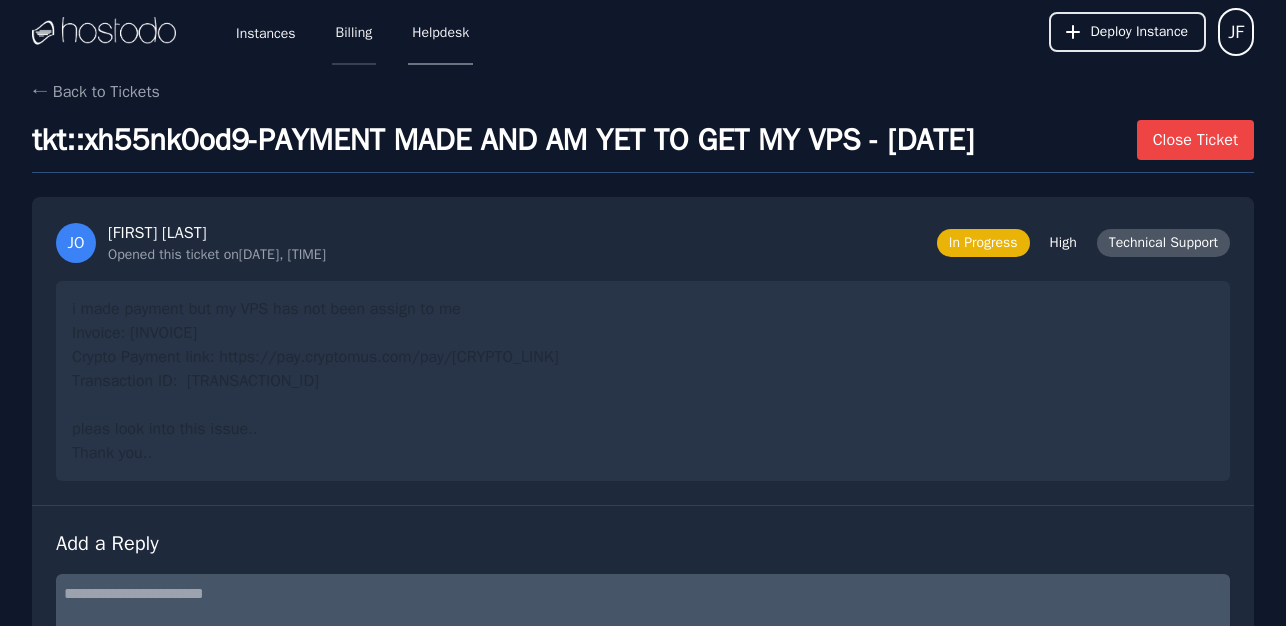 click on "Billing" at bounding box center [354, 32] 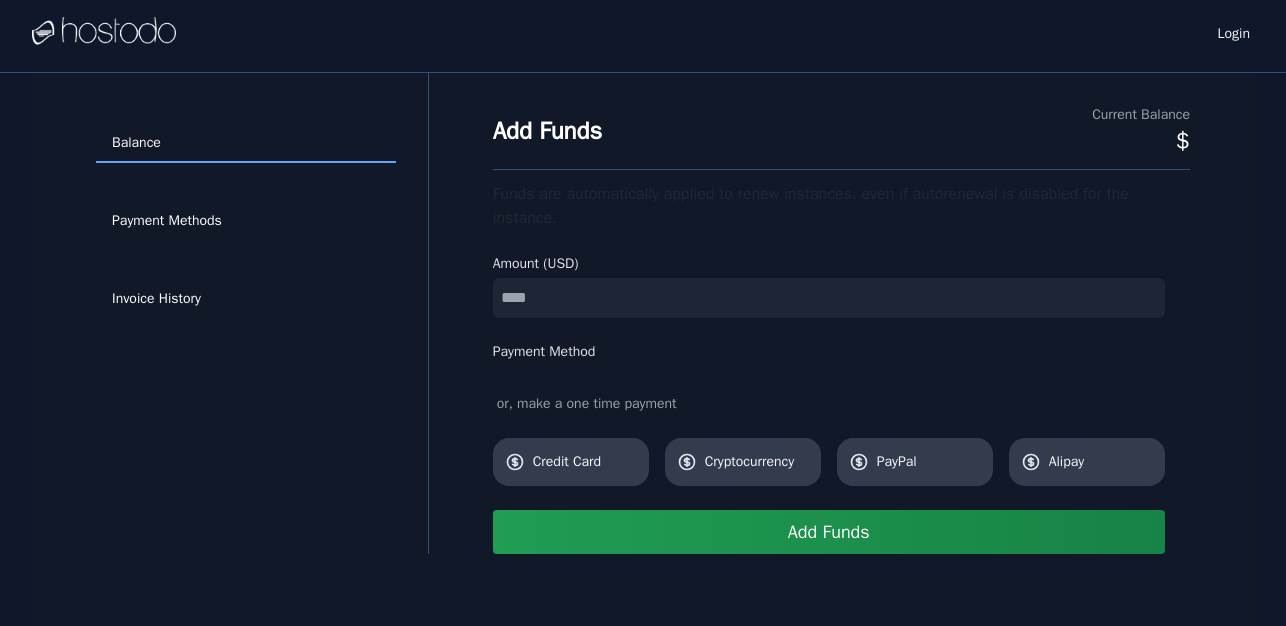 scroll, scrollTop: 0, scrollLeft: 0, axis: both 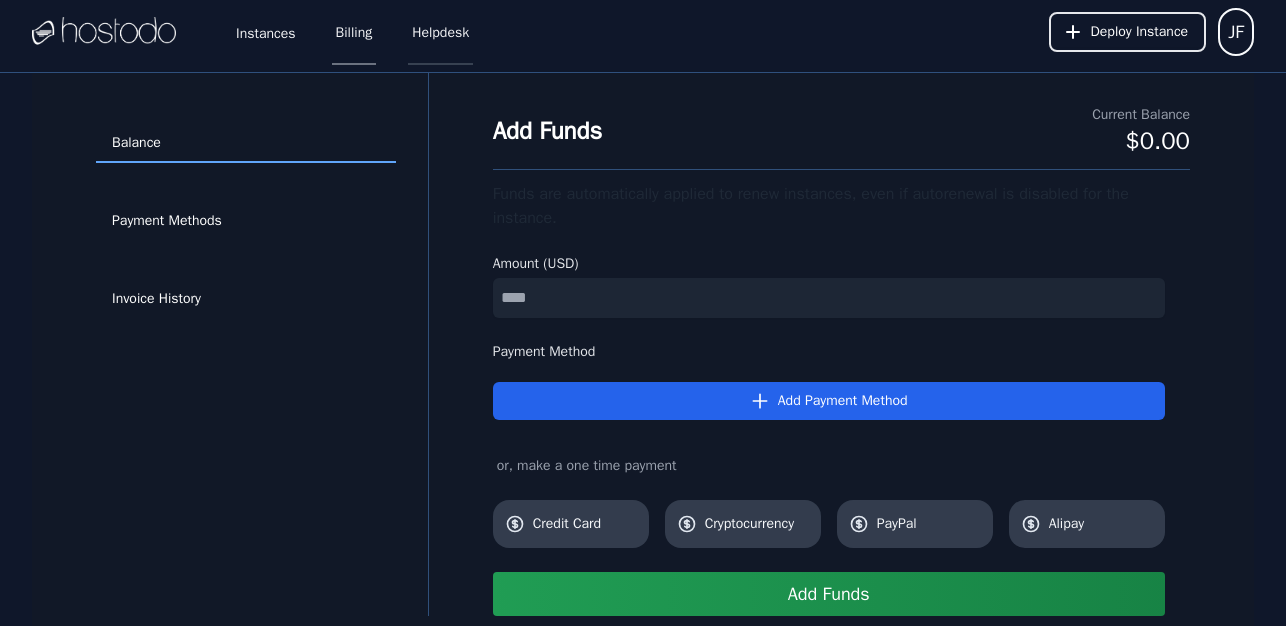 click on "Helpdesk" at bounding box center [440, 32] 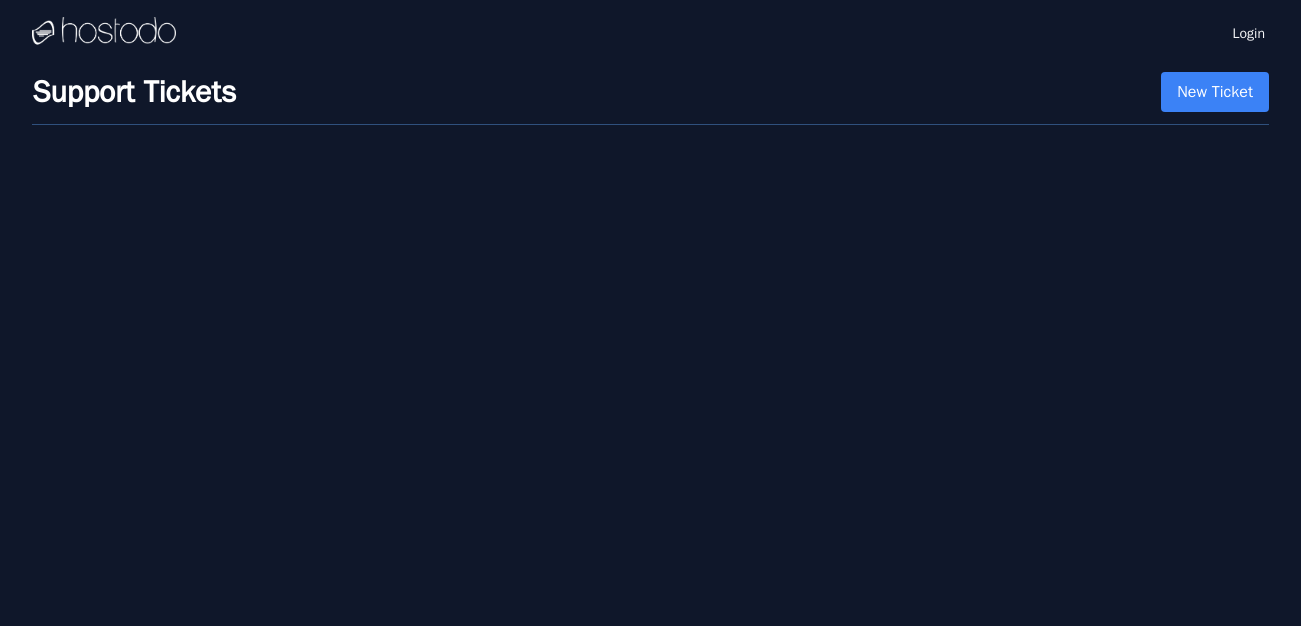 scroll, scrollTop: 0, scrollLeft: 0, axis: both 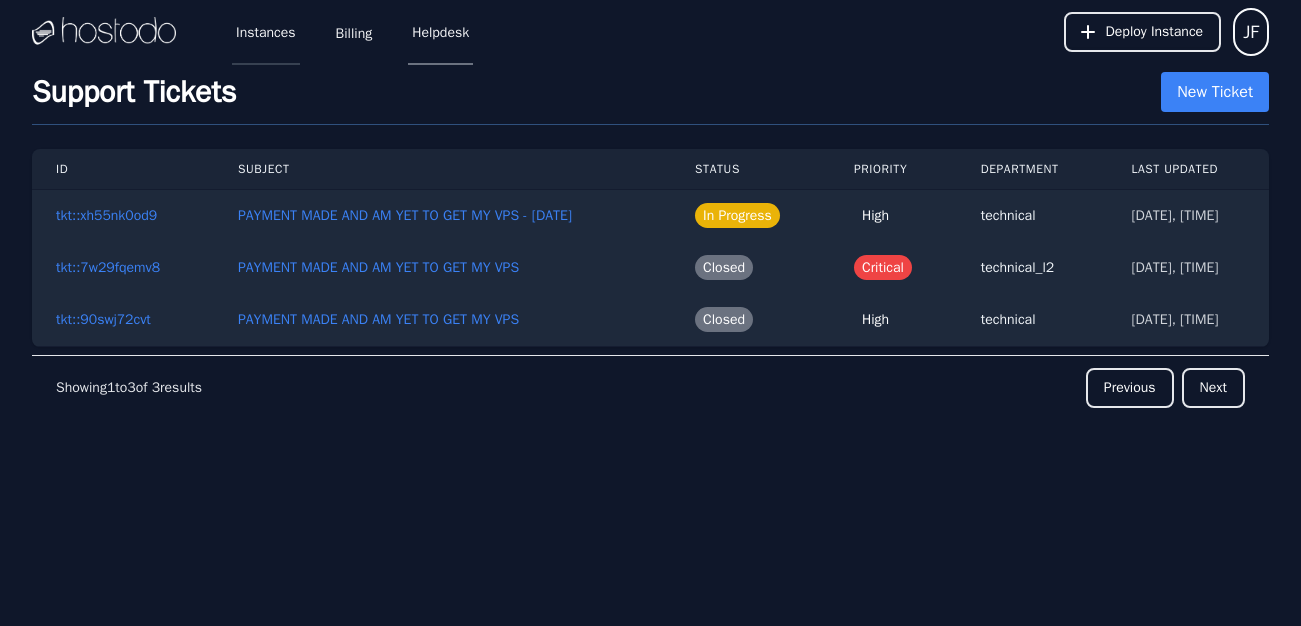 click on "Instances" at bounding box center [266, 32] 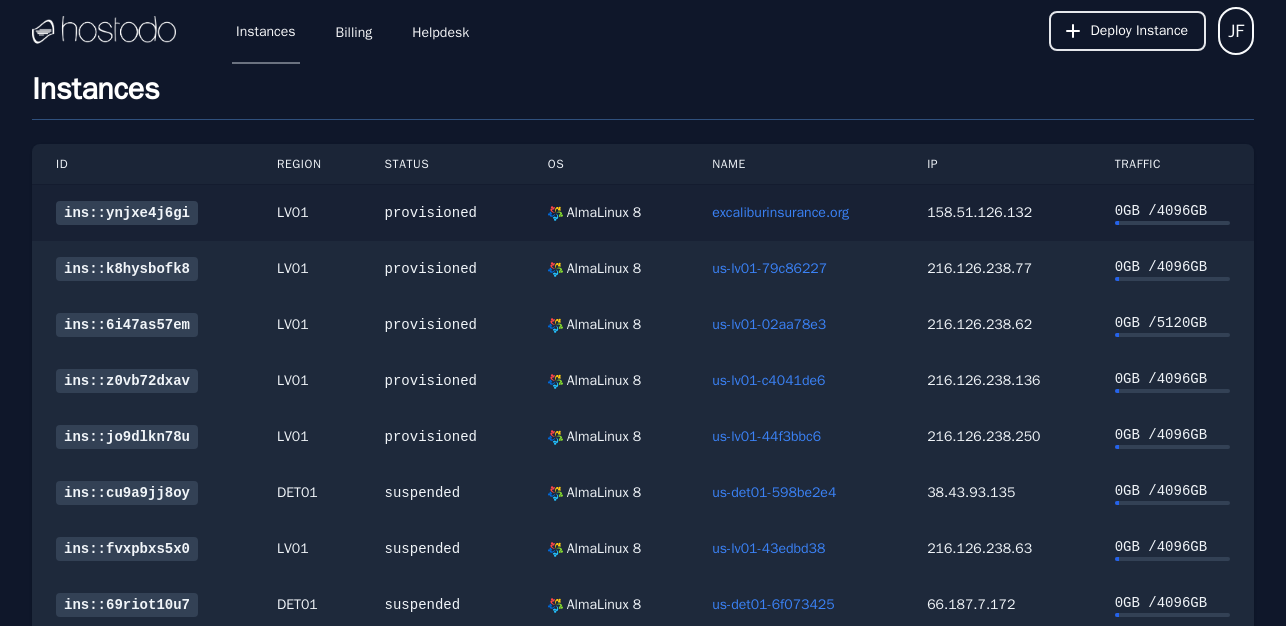 scroll, scrollTop: 0, scrollLeft: 0, axis: both 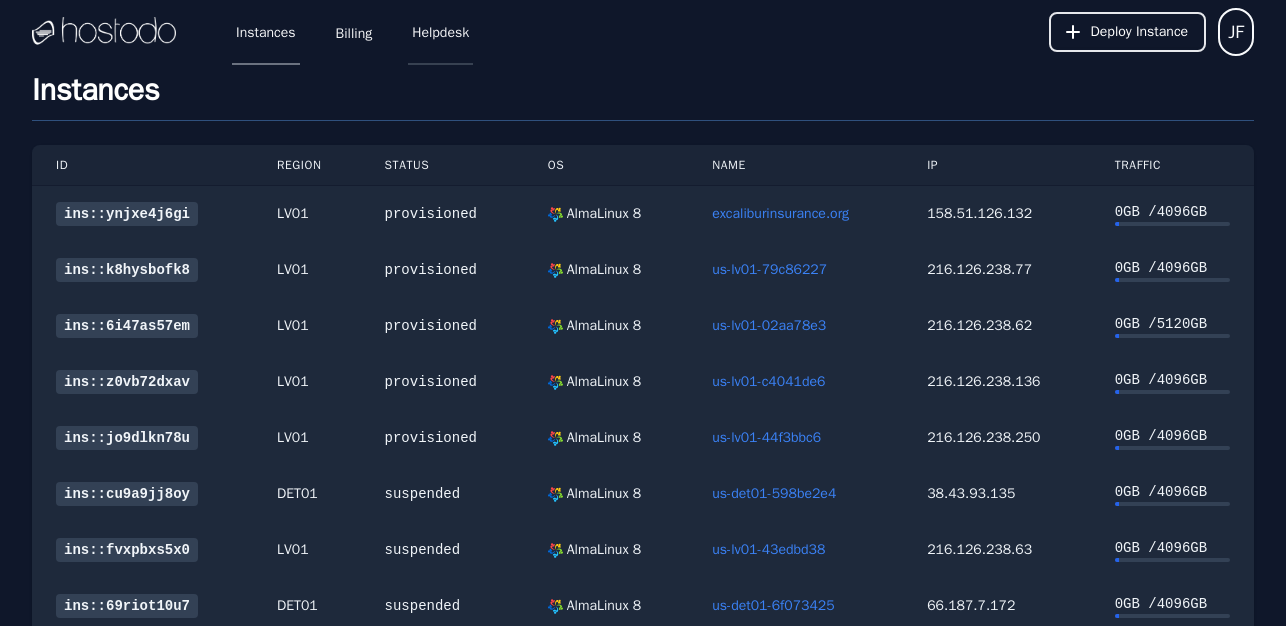 click on "Helpdesk" at bounding box center (440, 32) 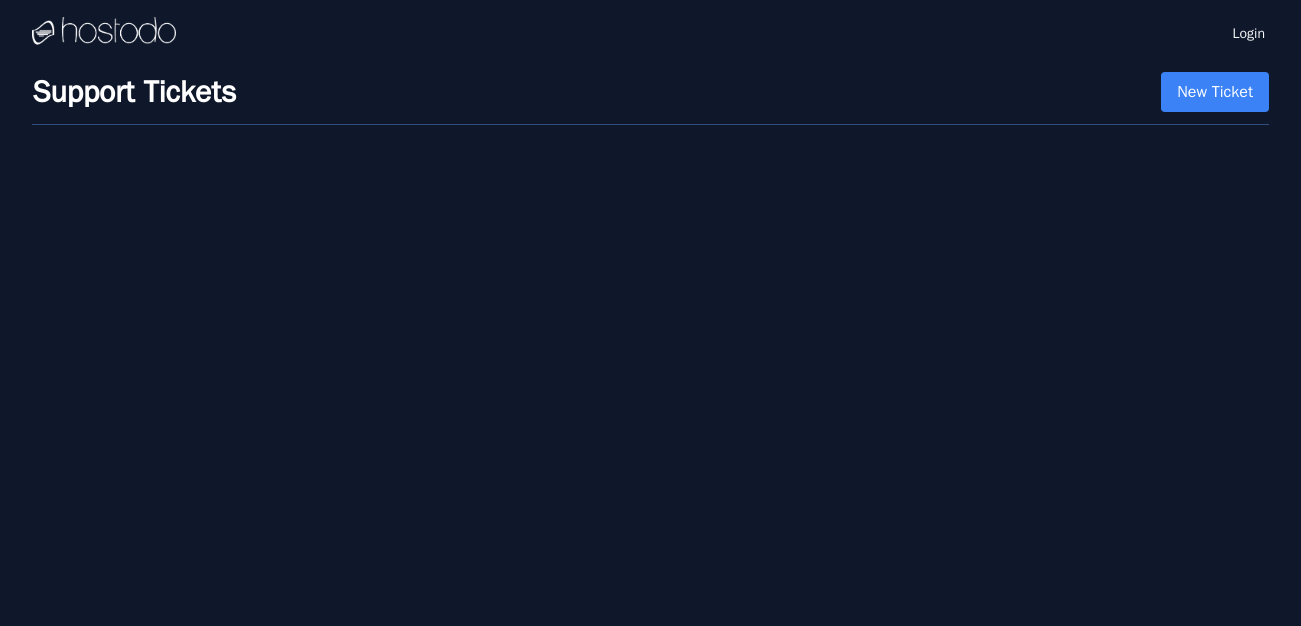 scroll, scrollTop: 0, scrollLeft: 0, axis: both 